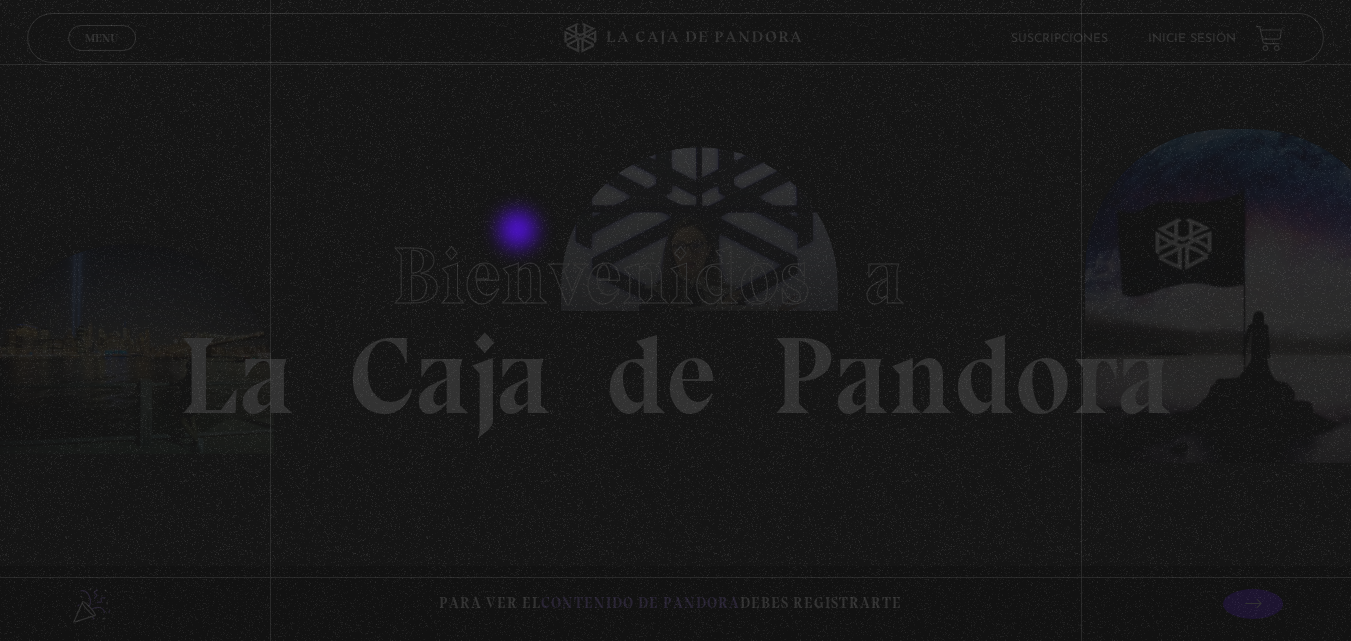 scroll, scrollTop: 0, scrollLeft: 0, axis: both 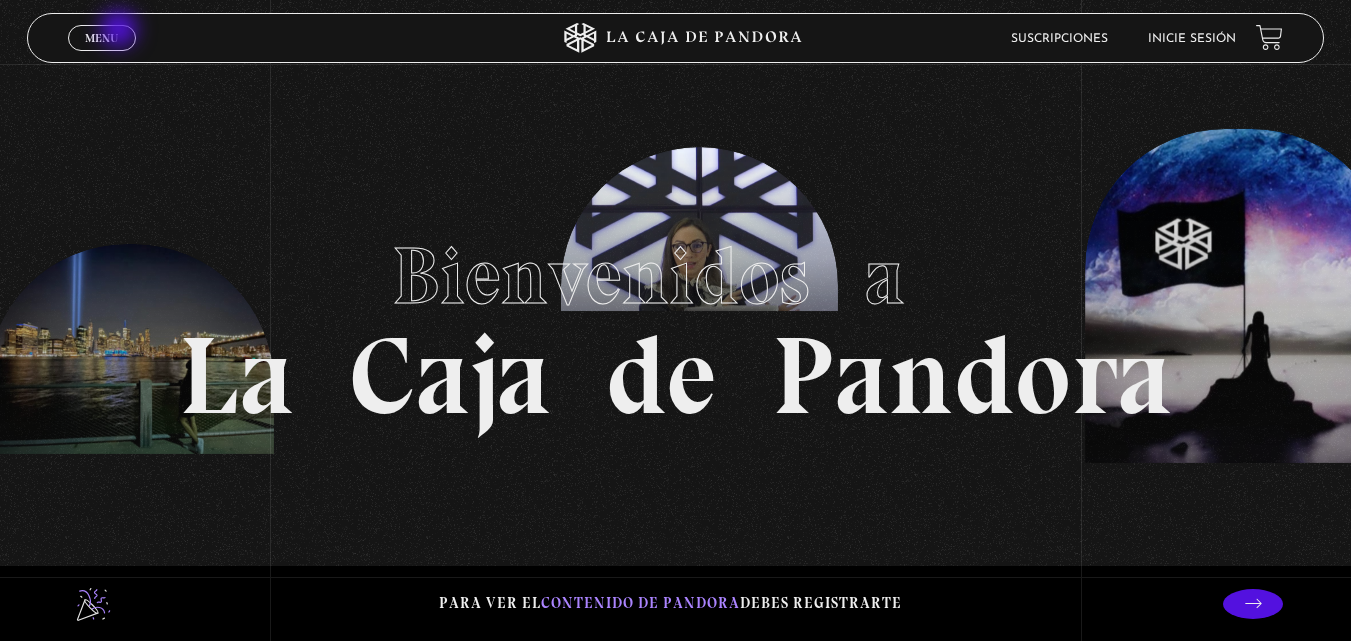 click on "Menu Cerrar" at bounding box center [102, 38] 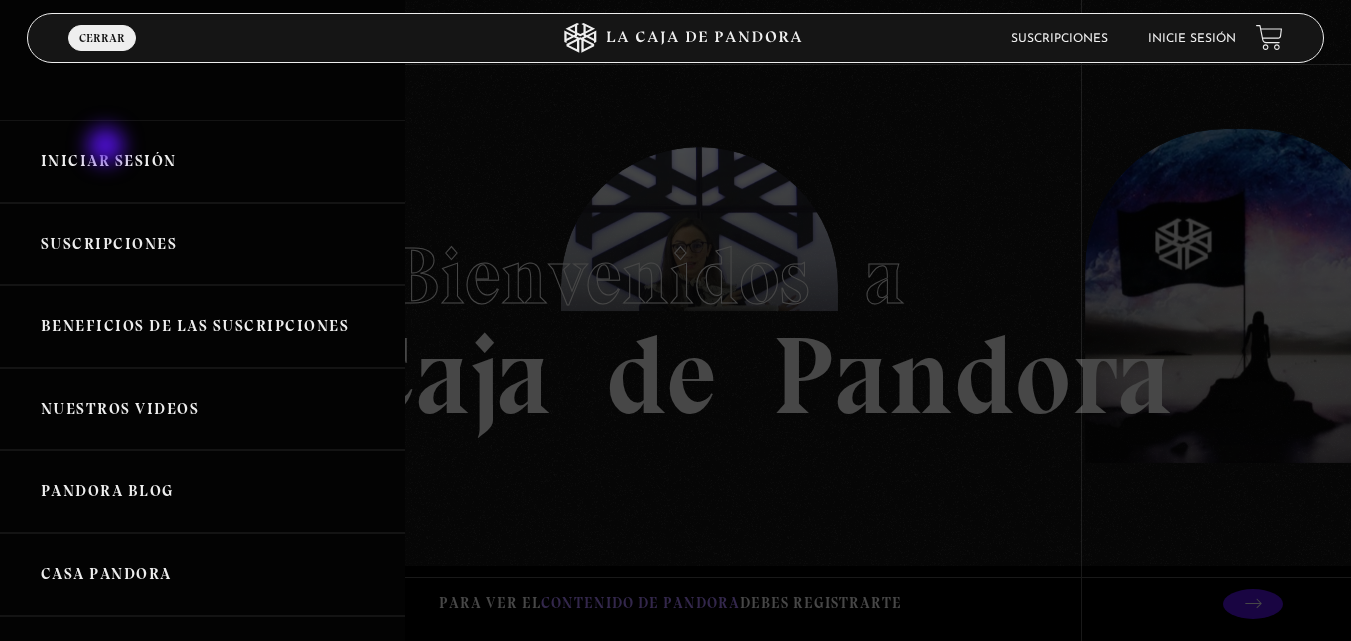 click on "Iniciar Sesión" at bounding box center [202, 161] 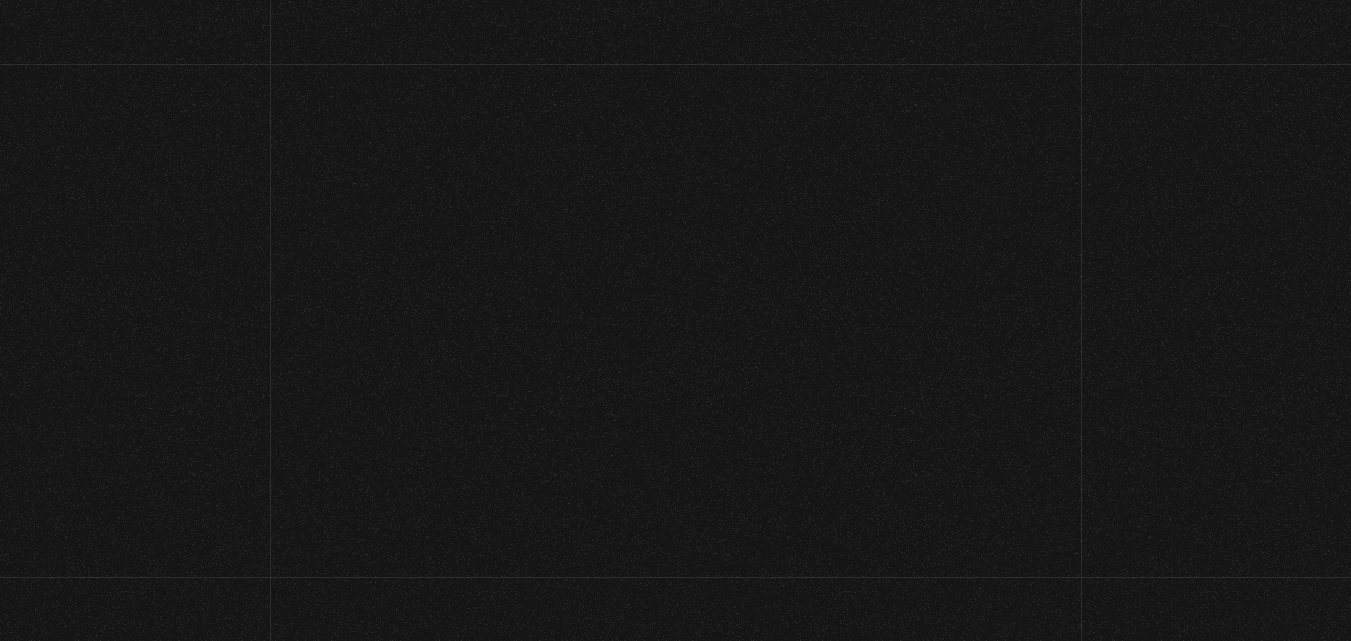 scroll, scrollTop: 0, scrollLeft: 0, axis: both 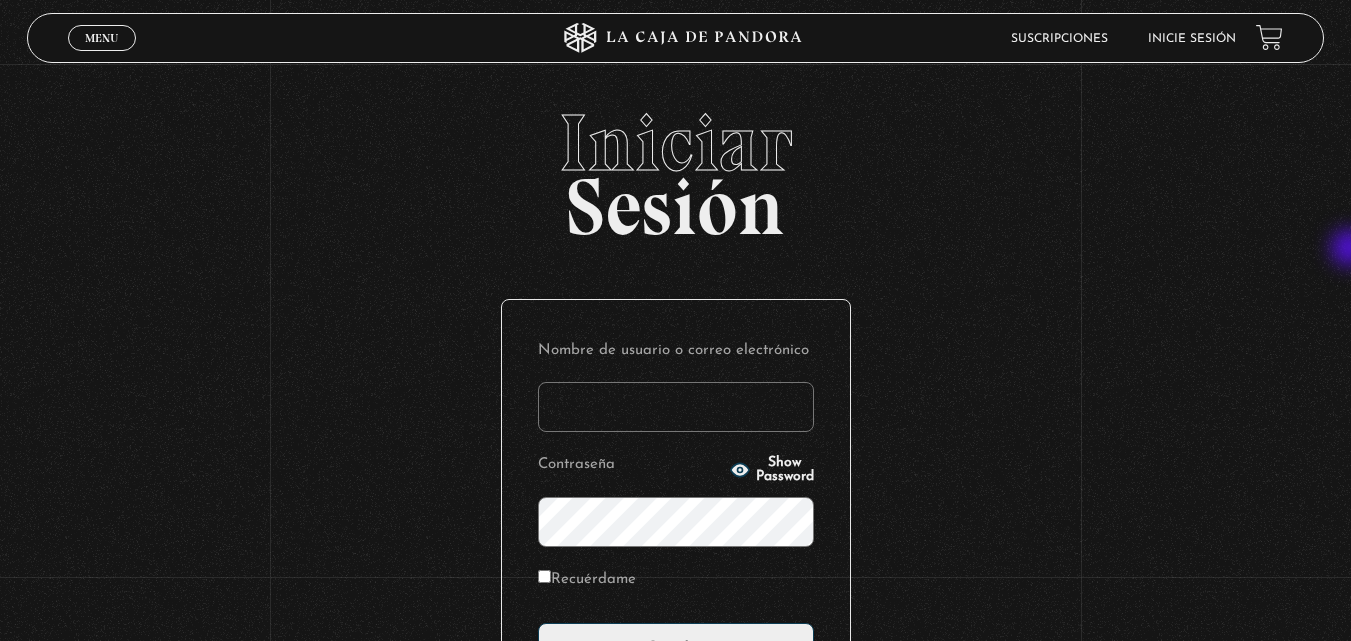 type on "[USERNAME]@example.com" 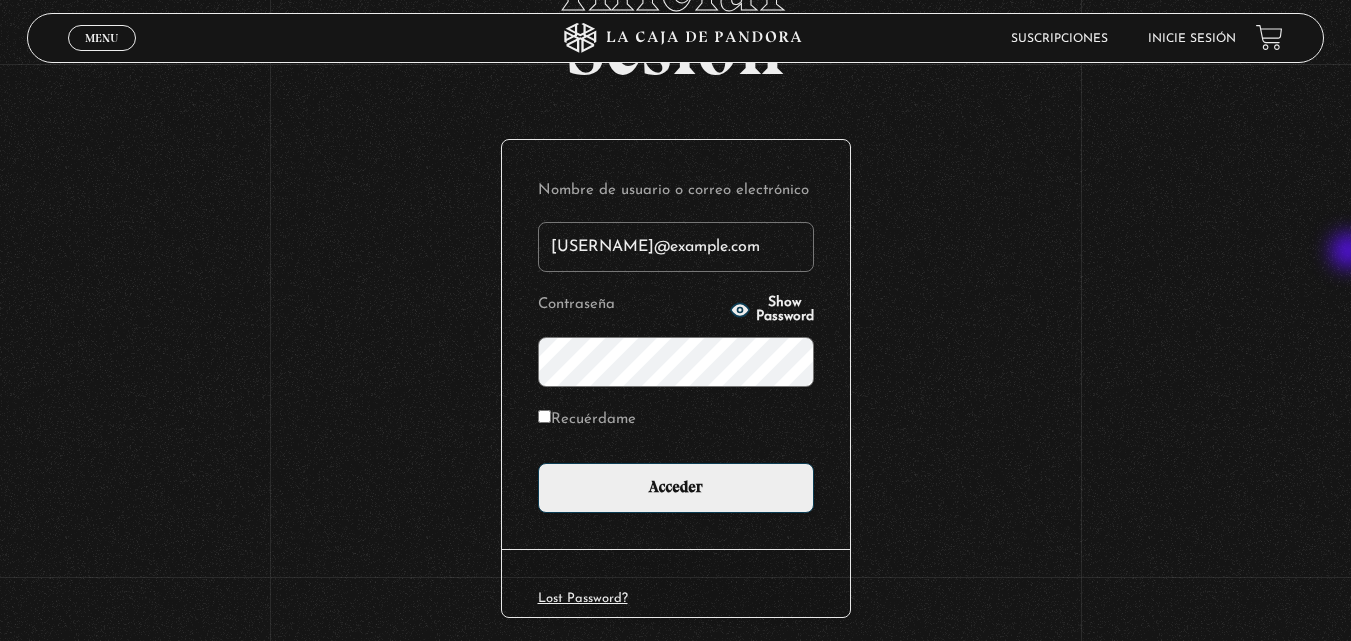 scroll, scrollTop: 161, scrollLeft: 0, axis: vertical 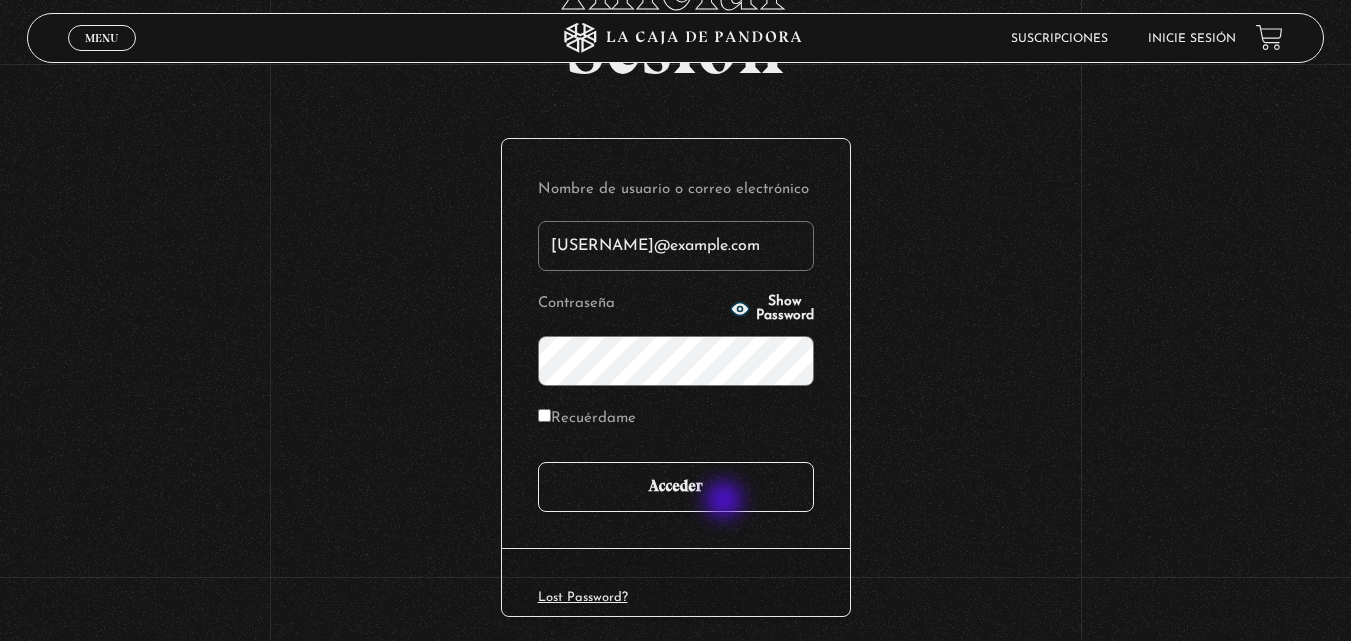 click on "Acceder" at bounding box center [676, 487] 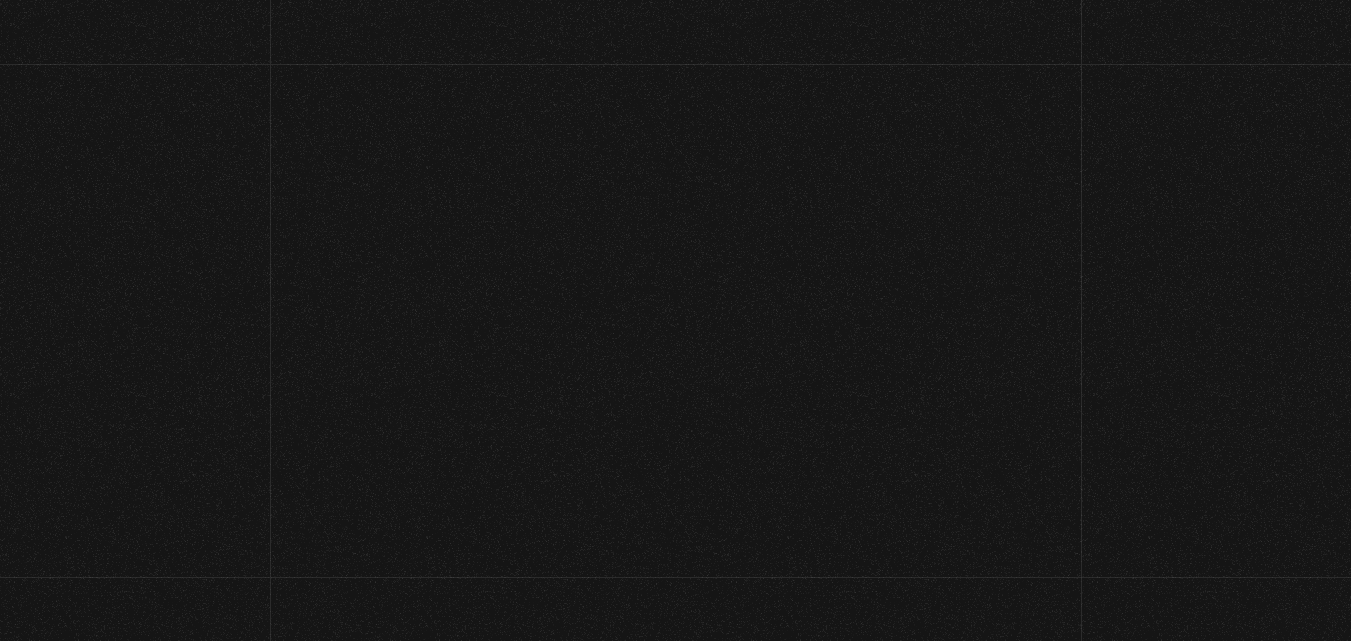 scroll, scrollTop: 0, scrollLeft: 0, axis: both 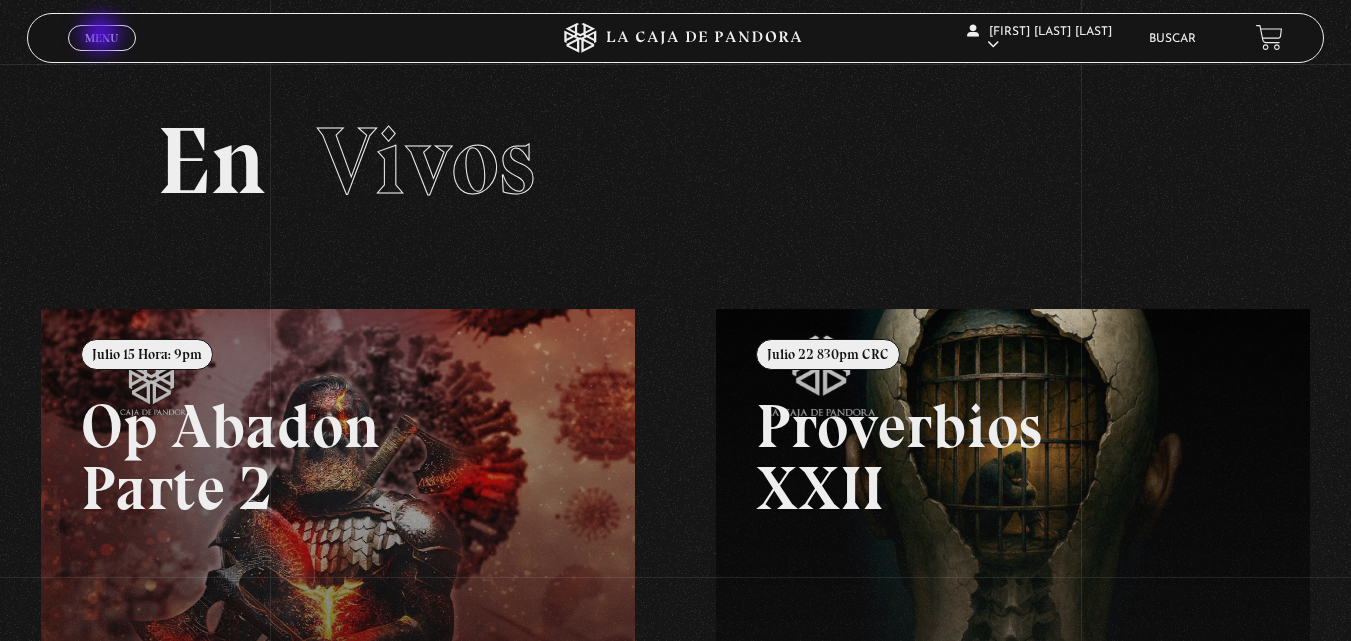 click on "Menu" at bounding box center [101, 38] 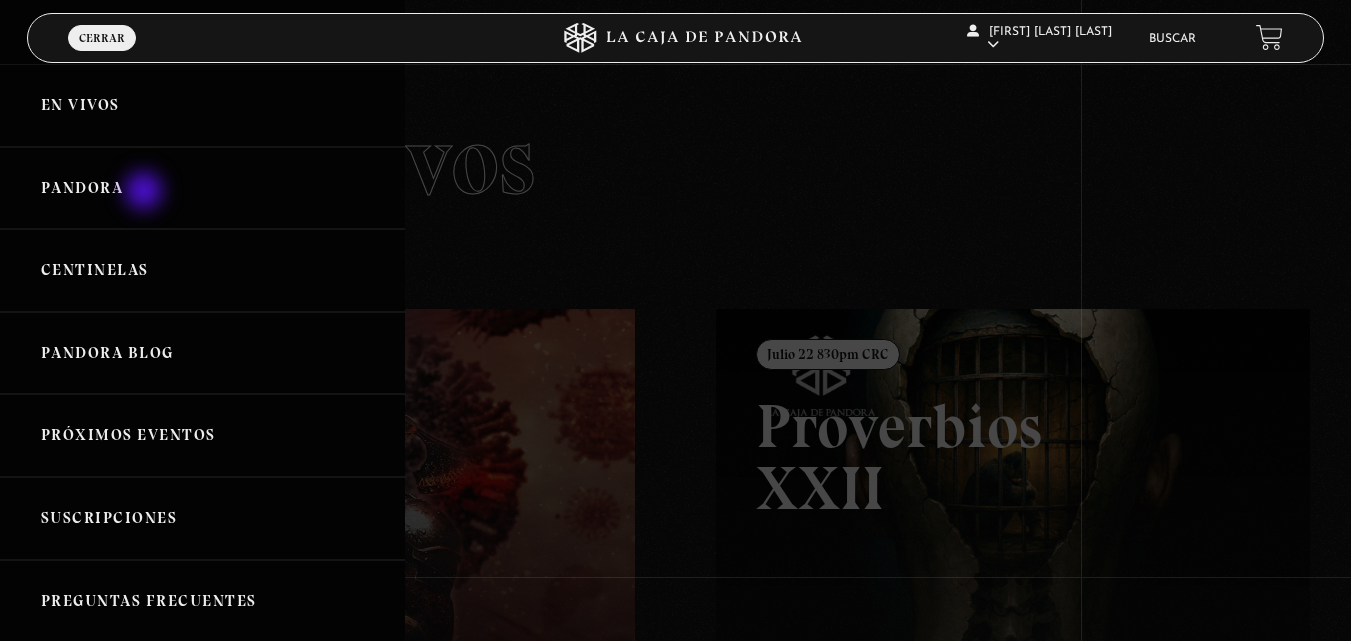 click on "Pandora" at bounding box center [202, 188] 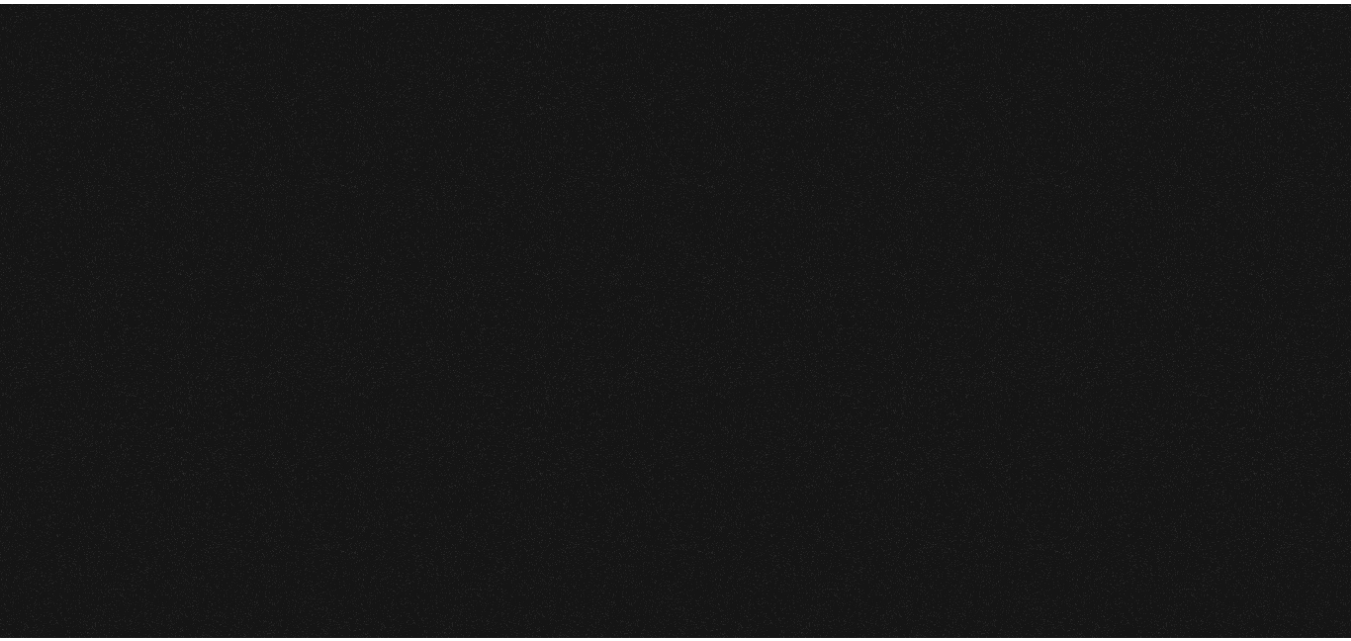scroll, scrollTop: 0, scrollLeft: 0, axis: both 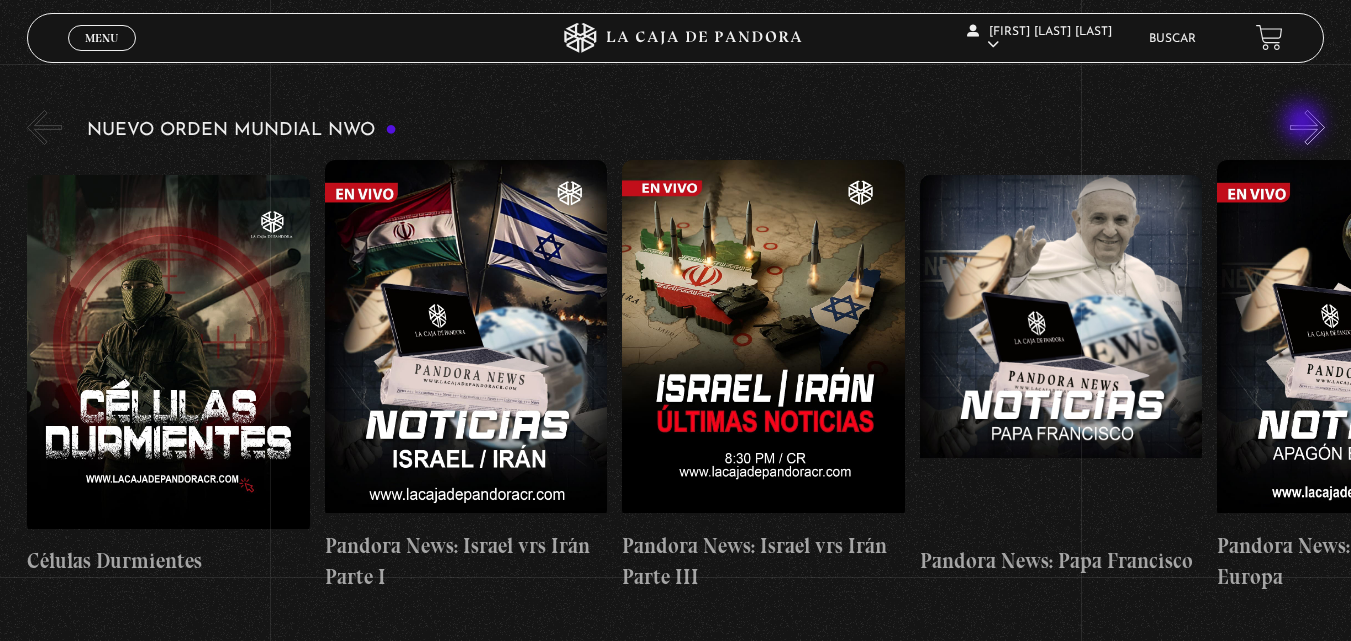 click on "»" at bounding box center (1307, 127) 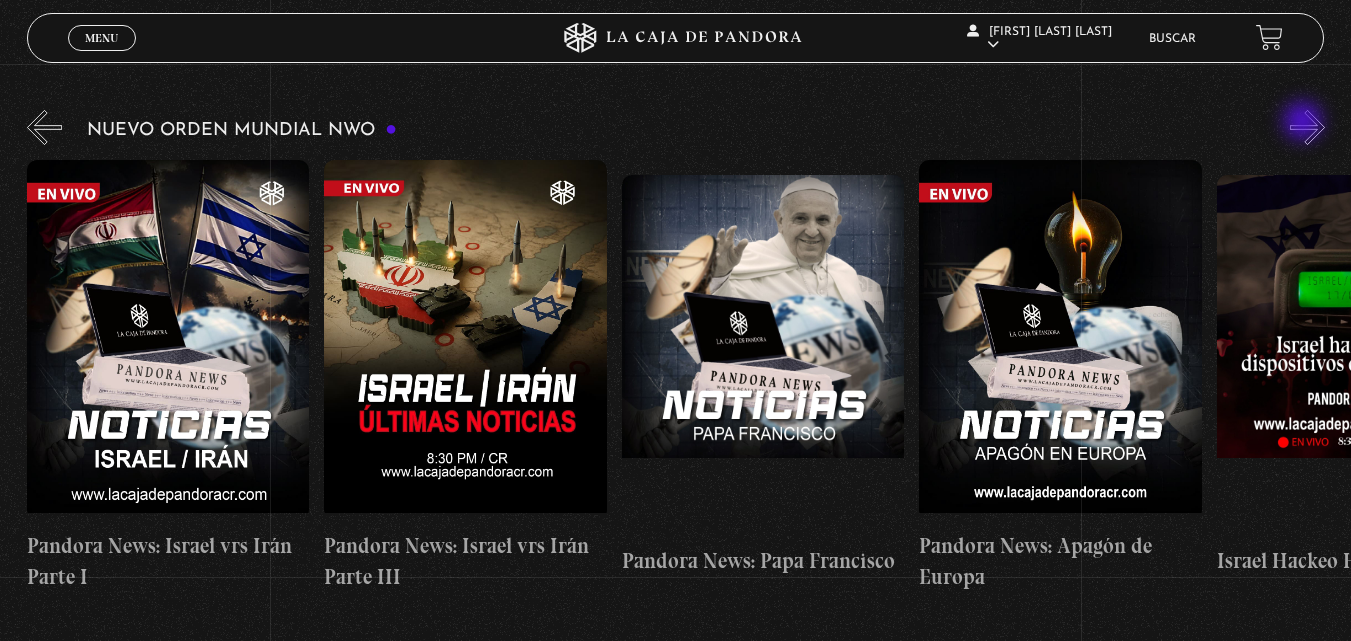 click on "»" at bounding box center (1307, 127) 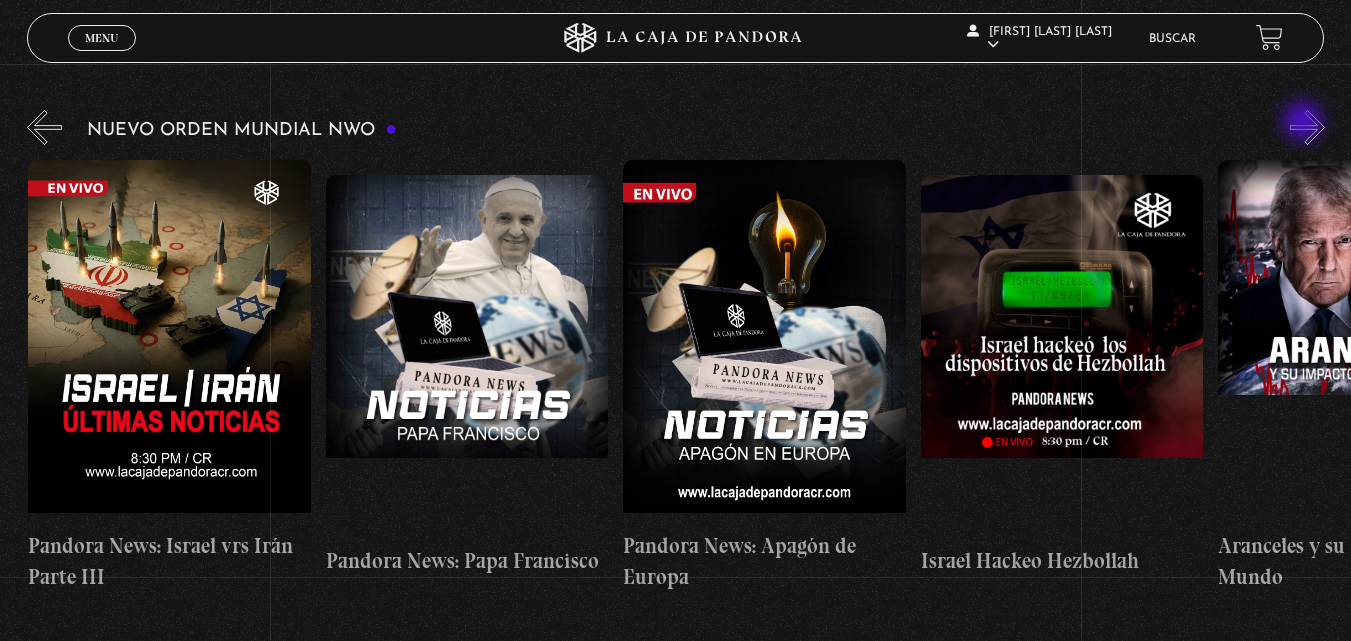 scroll, scrollTop: 0, scrollLeft: 595, axis: horizontal 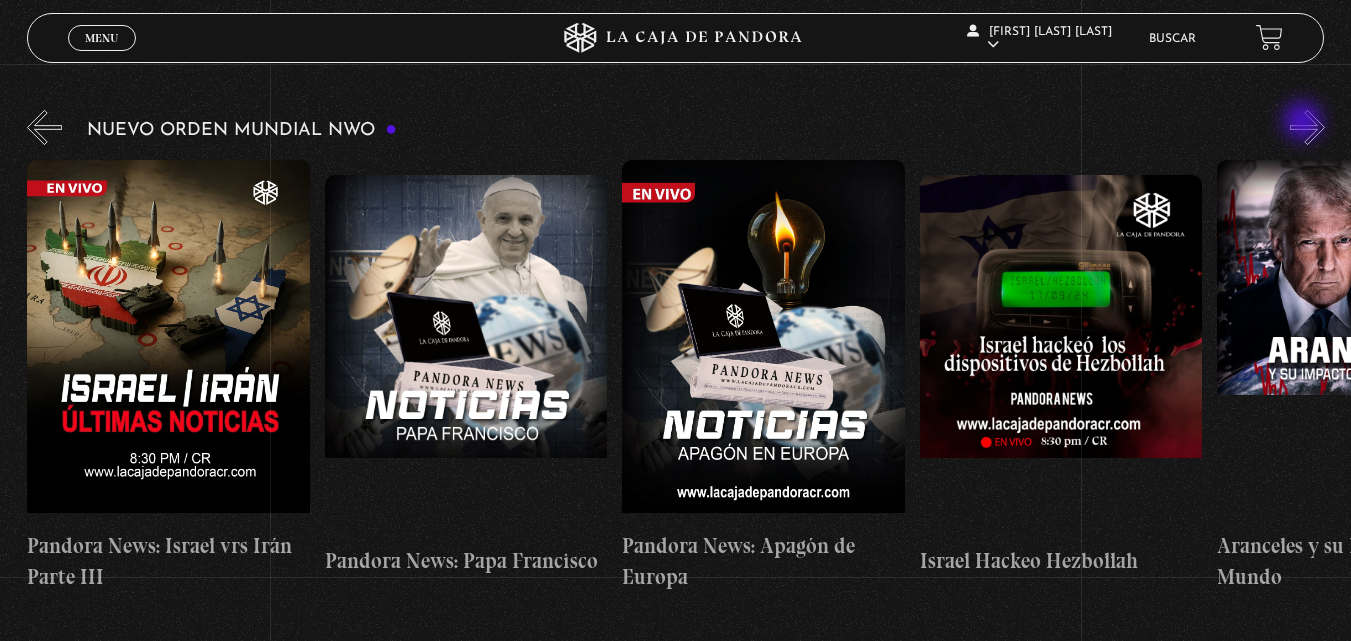 click on "»" at bounding box center [1307, 127] 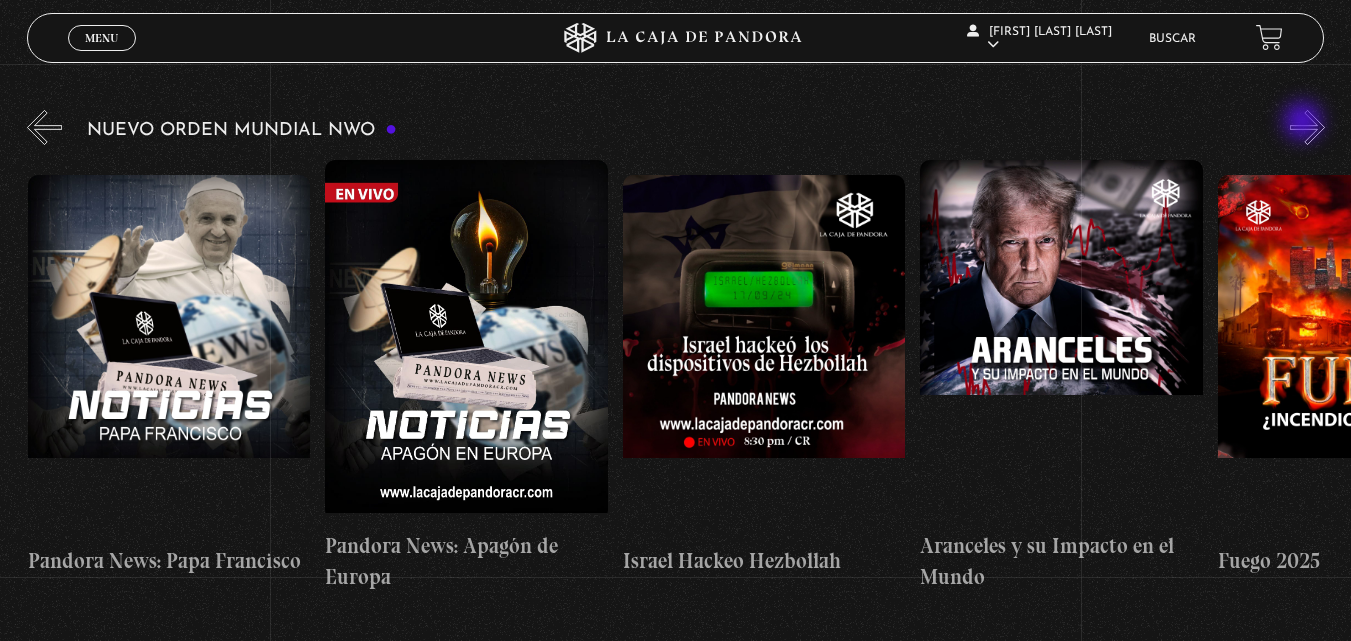 scroll, scrollTop: 0, scrollLeft: 893, axis: horizontal 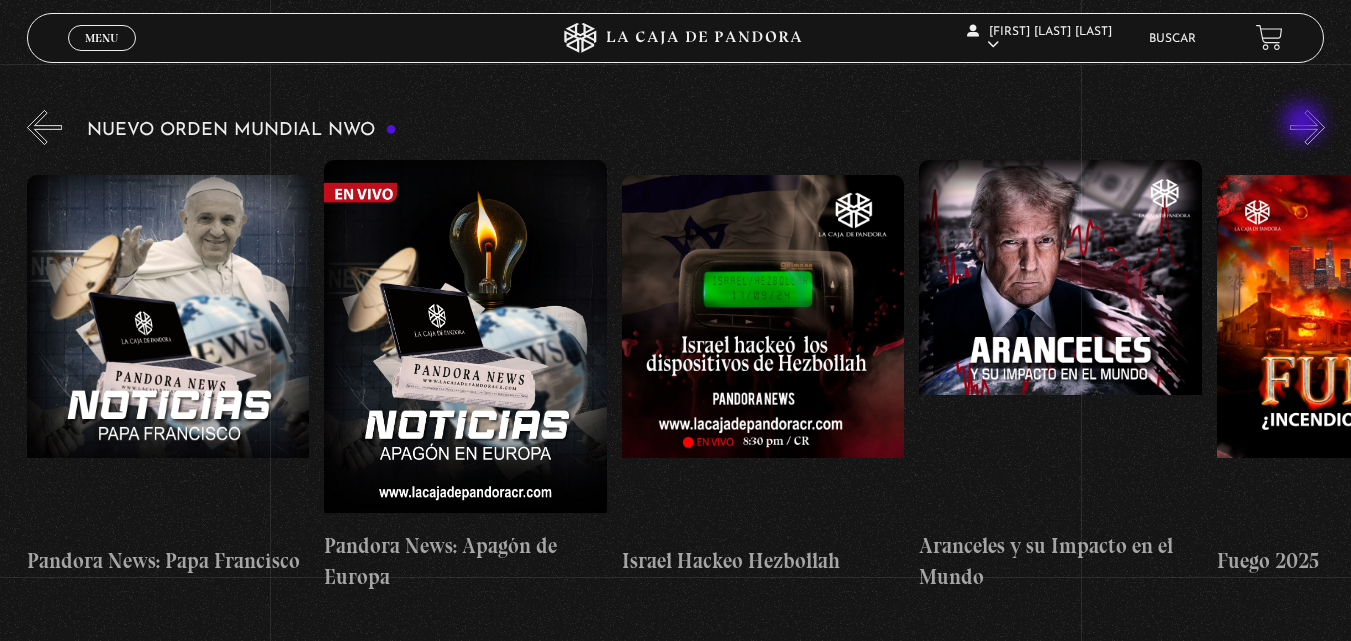 click on "»" at bounding box center [1307, 127] 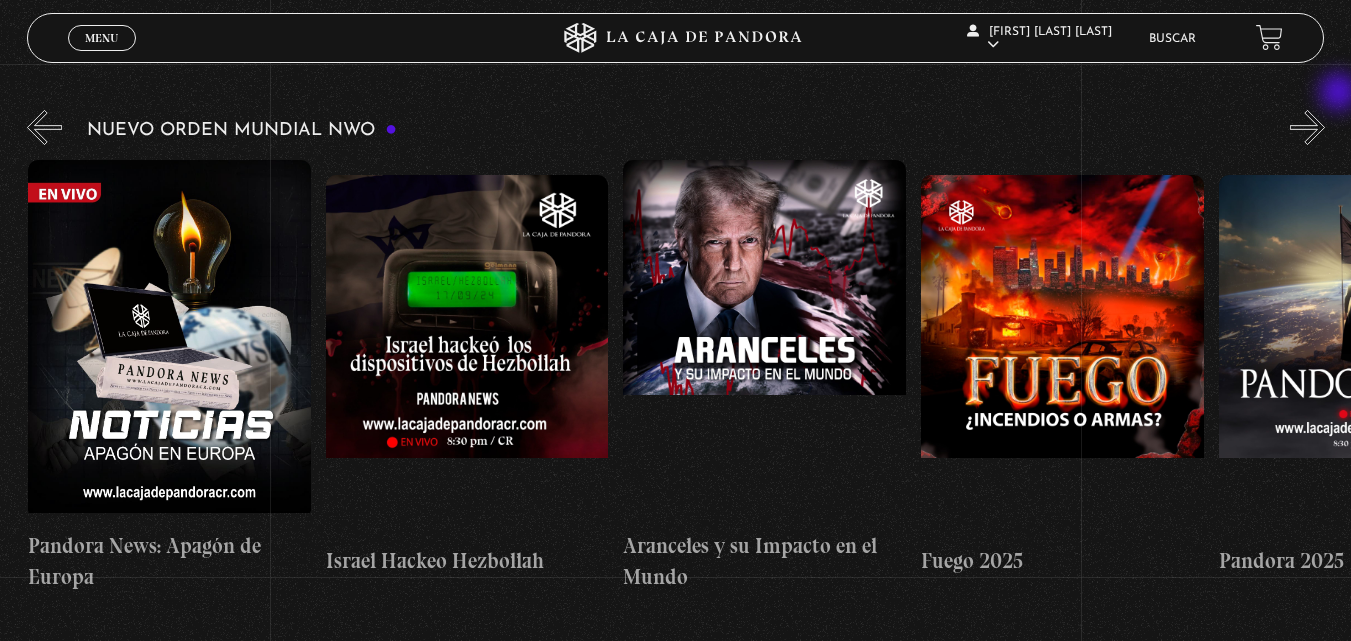 scroll, scrollTop: 0, scrollLeft: 1190, axis: horizontal 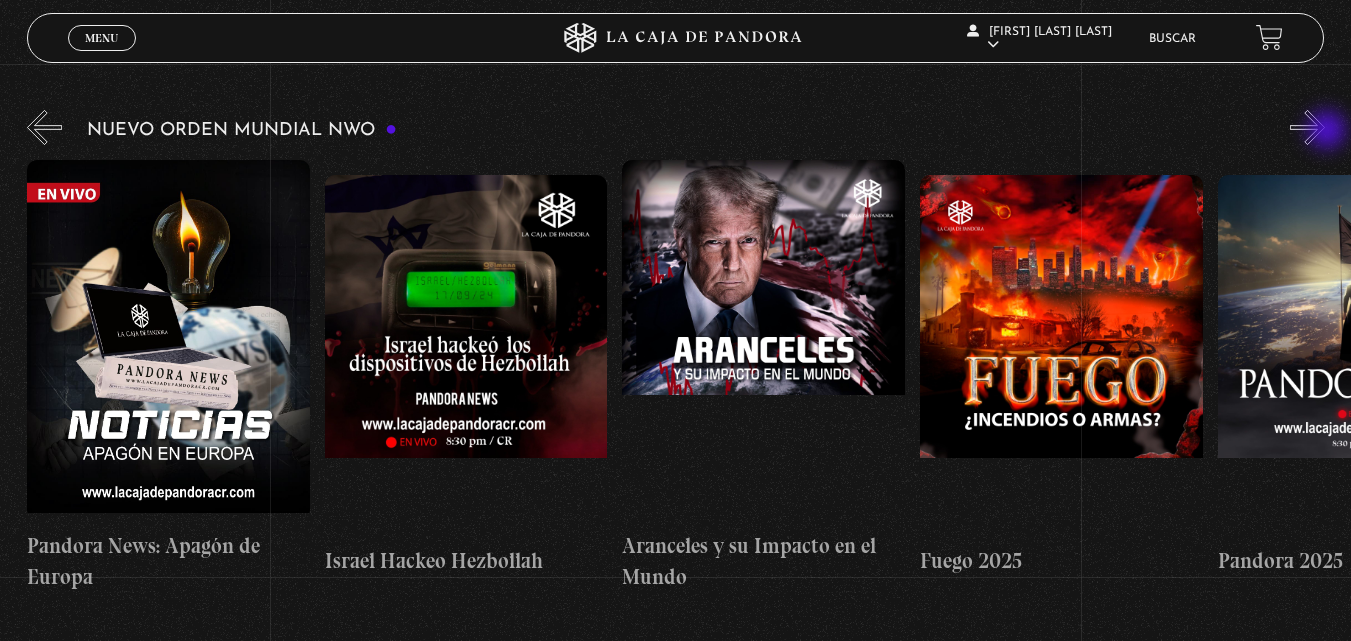 click on "»" at bounding box center [1307, 127] 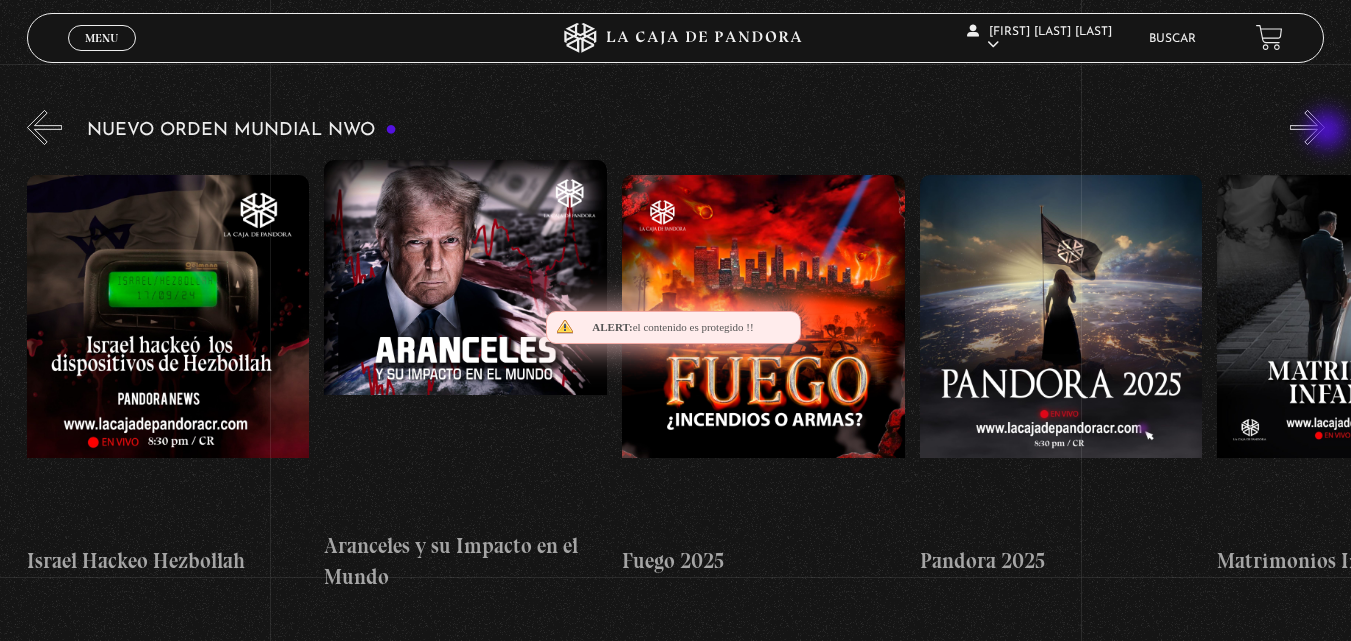 click on "»" at bounding box center (1307, 127) 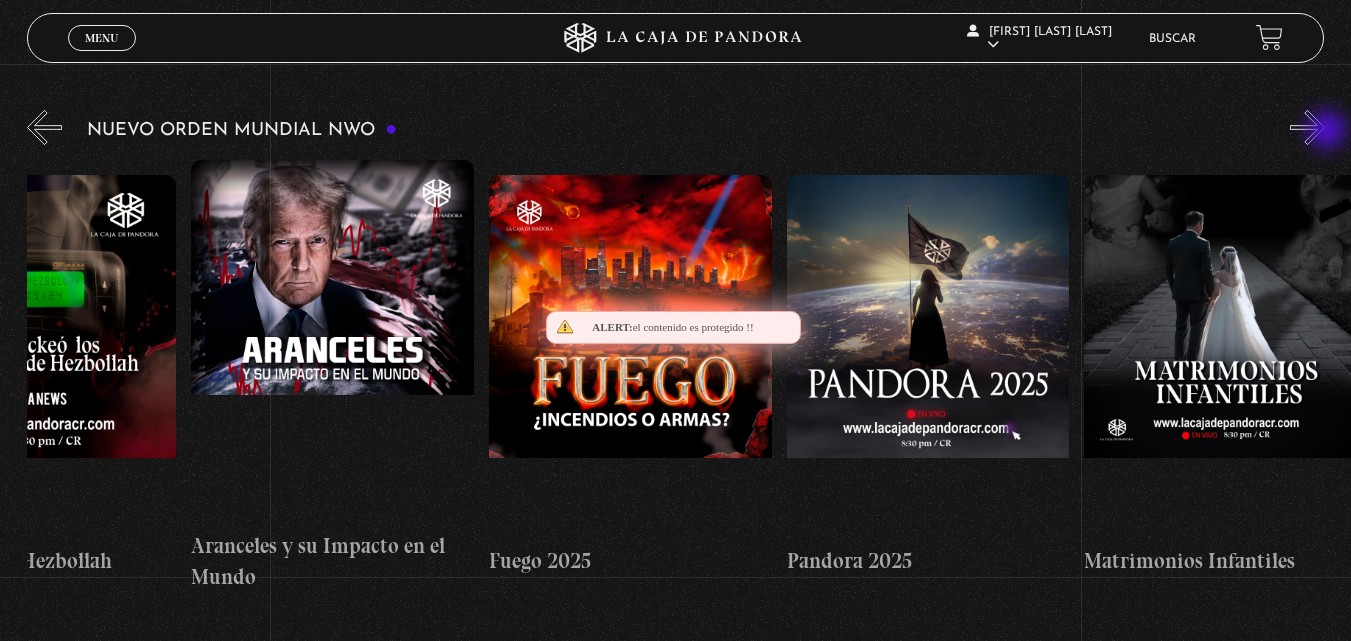 click on "»" at bounding box center (1307, 127) 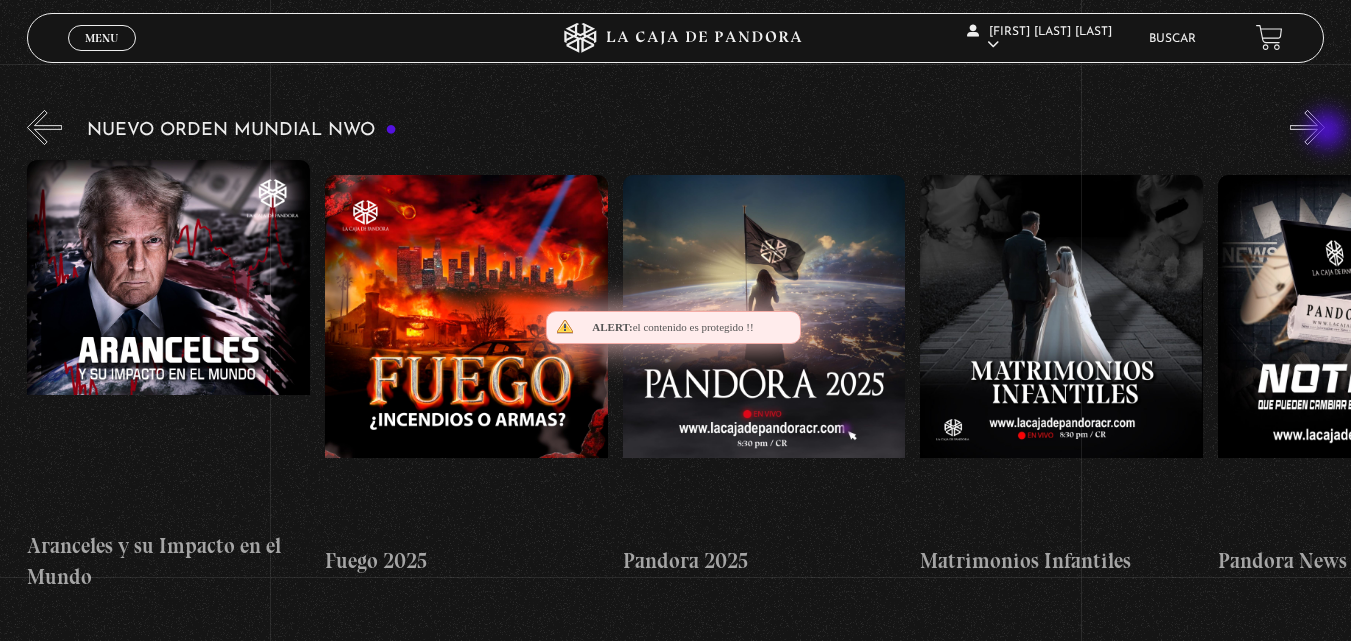click on "»" at bounding box center [1307, 127] 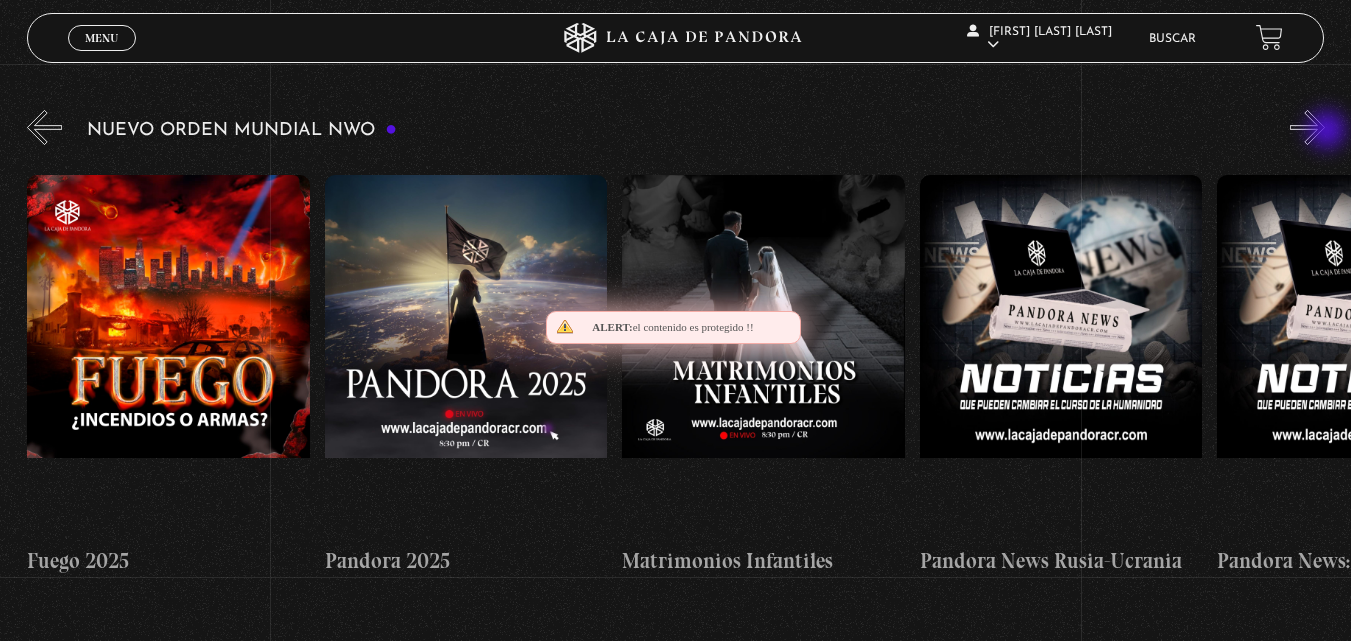 click on "»" at bounding box center [1307, 127] 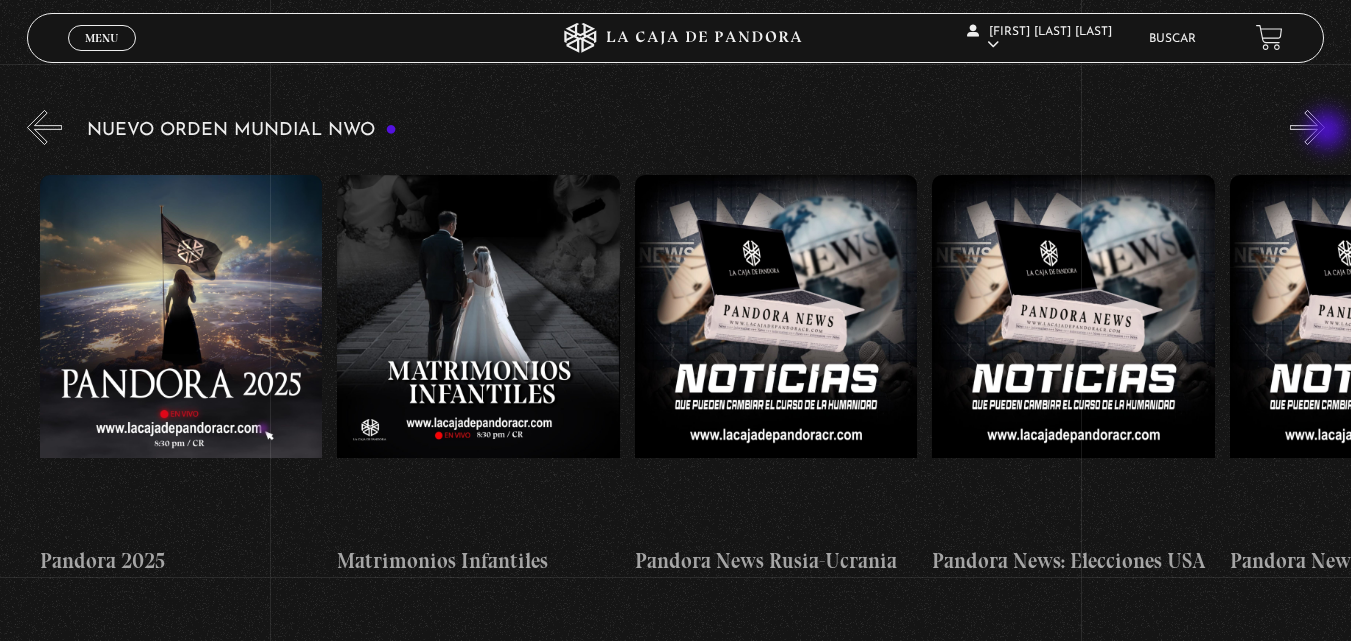 scroll, scrollTop: 0, scrollLeft: 2380, axis: horizontal 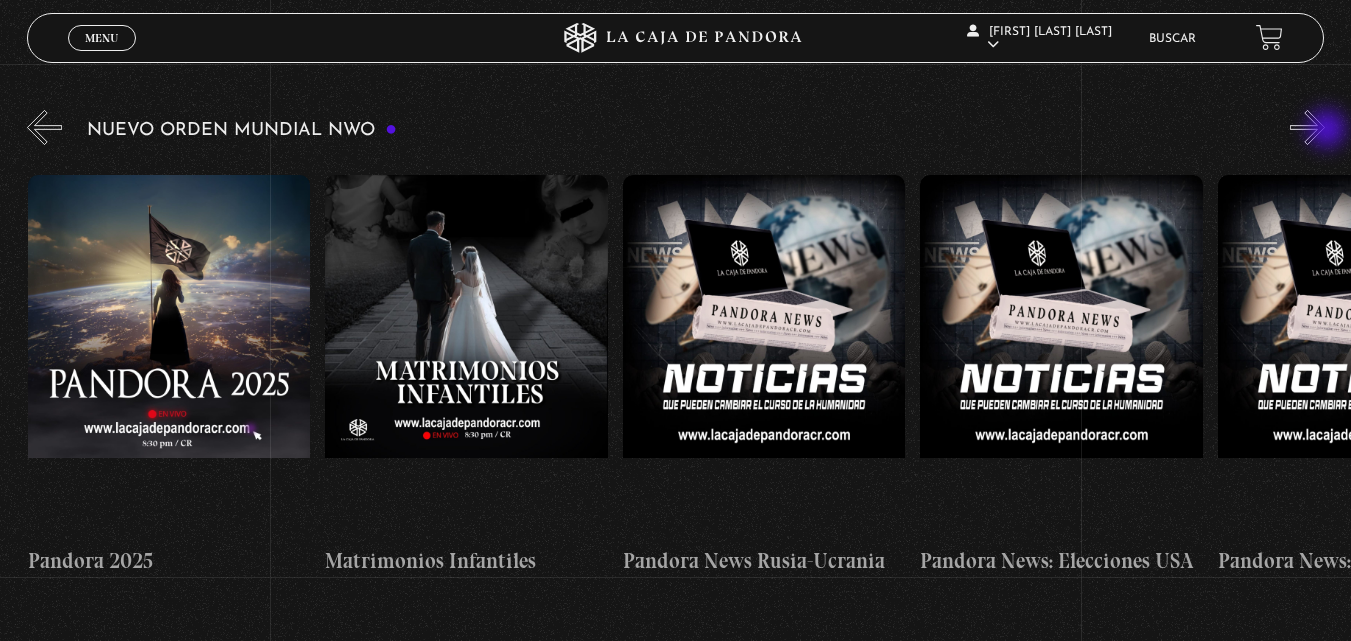 click on "»" at bounding box center (1307, 127) 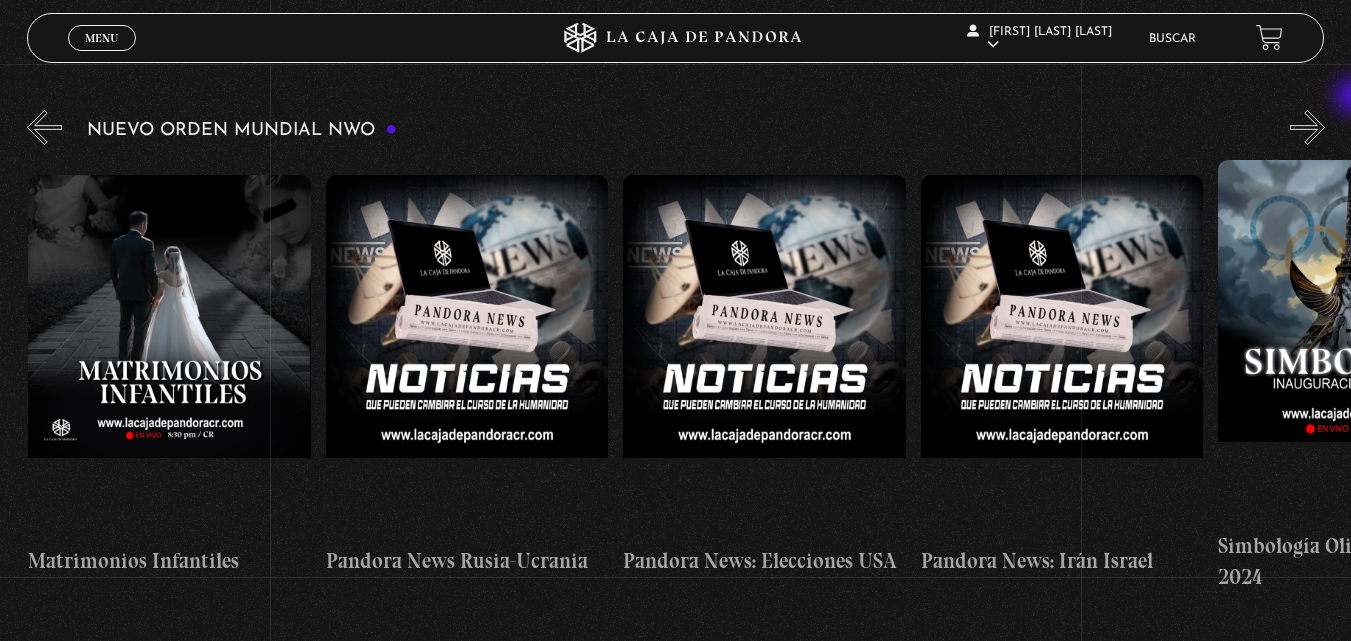 scroll, scrollTop: 0, scrollLeft: 2678, axis: horizontal 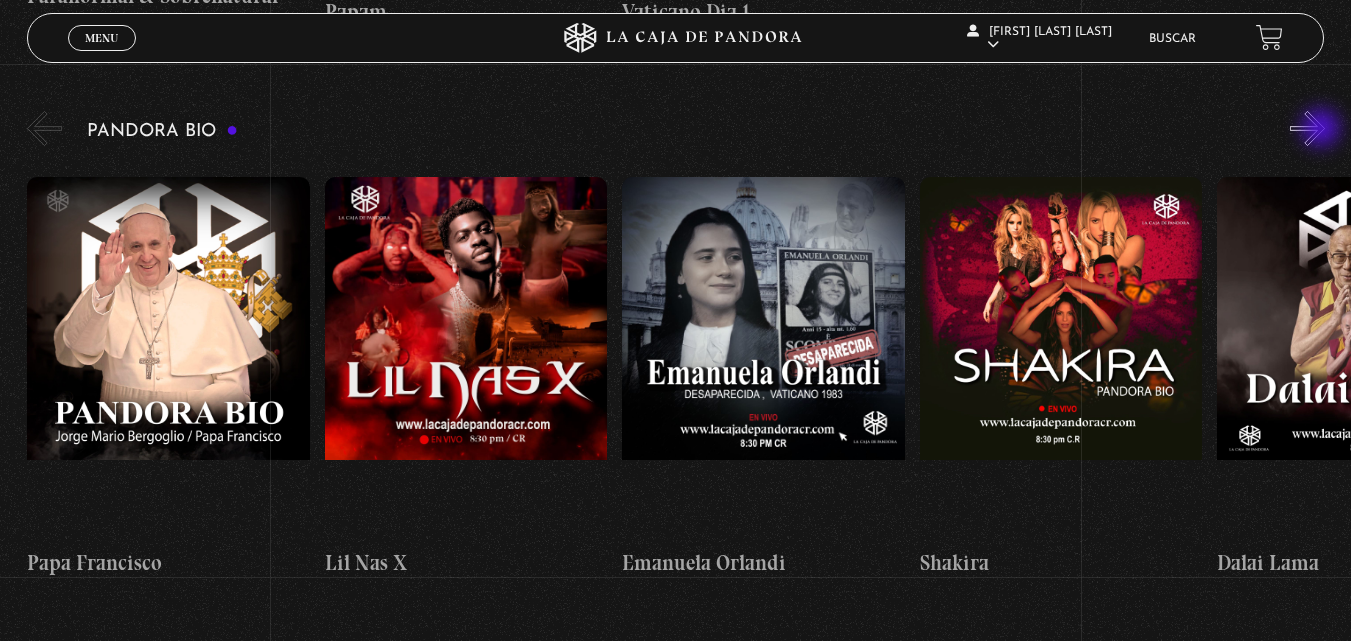 click on "»" at bounding box center (1307, 128) 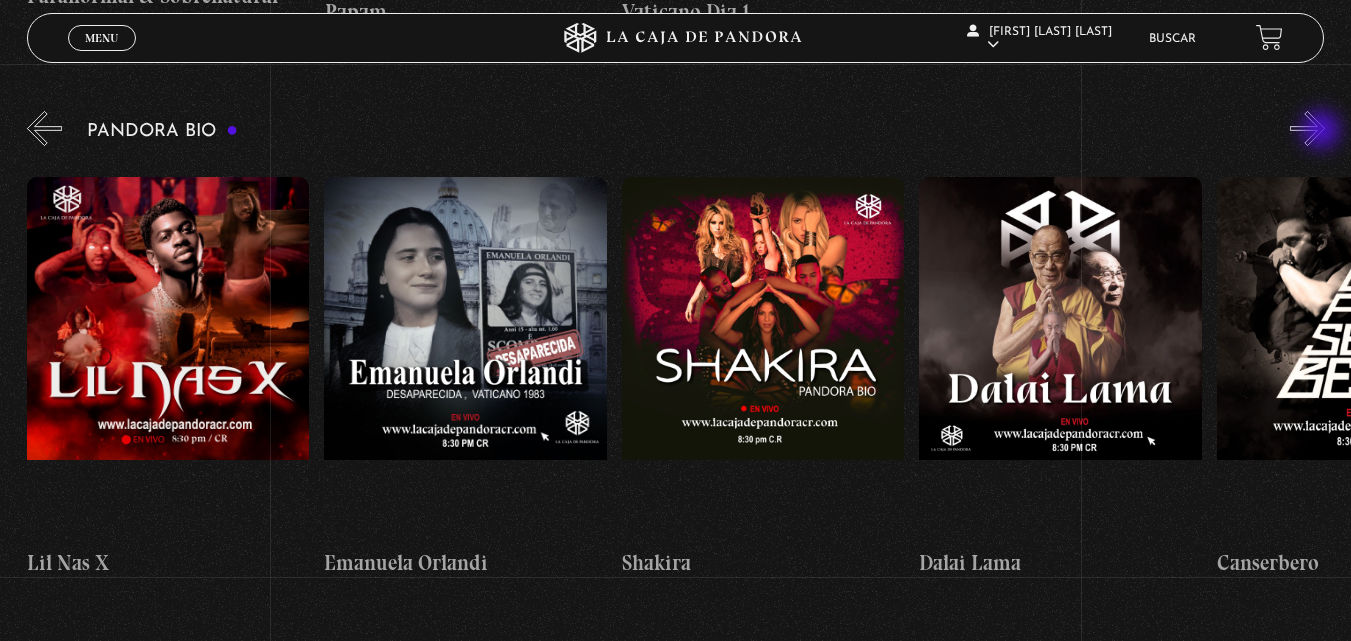 click on "»" at bounding box center (1307, 128) 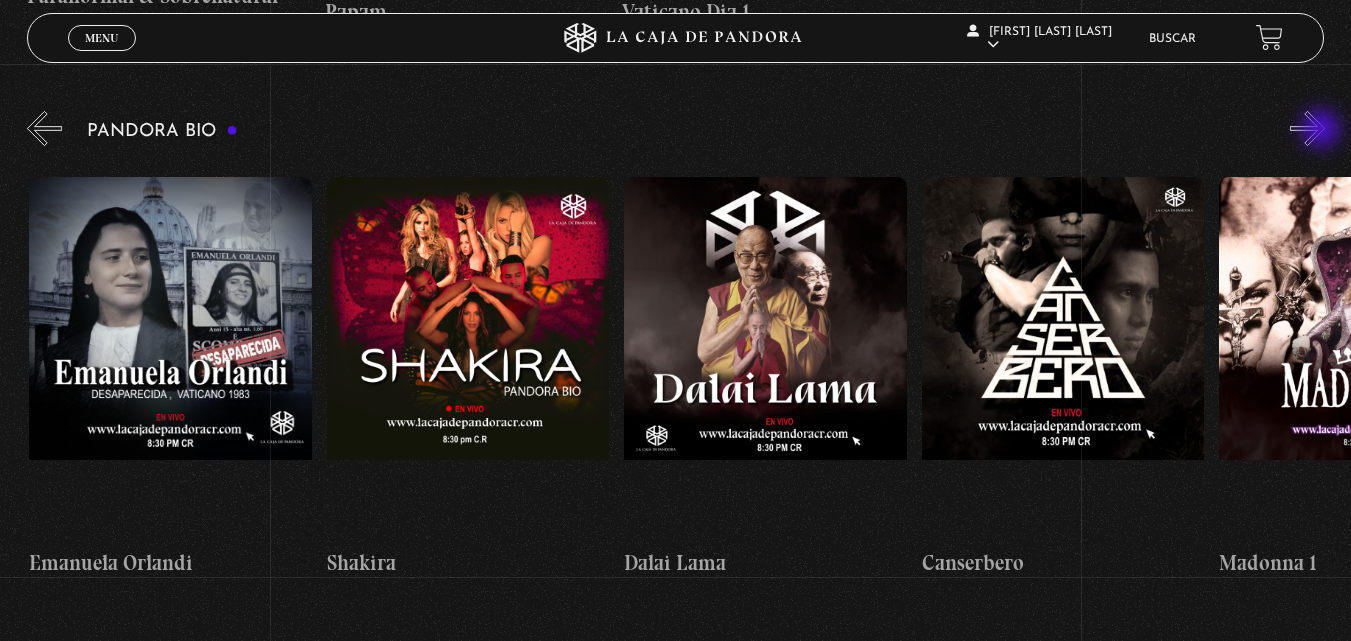 scroll, scrollTop: 0, scrollLeft: 595, axis: horizontal 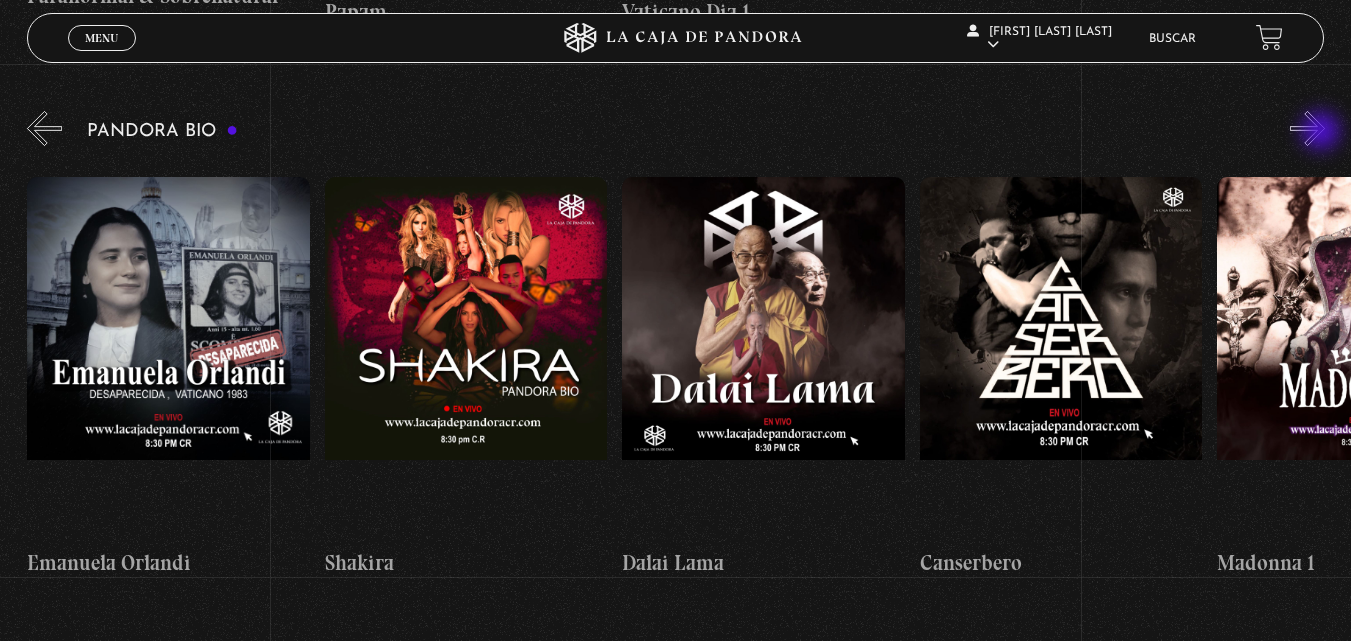 click on "»" at bounding box center [1307, 128] 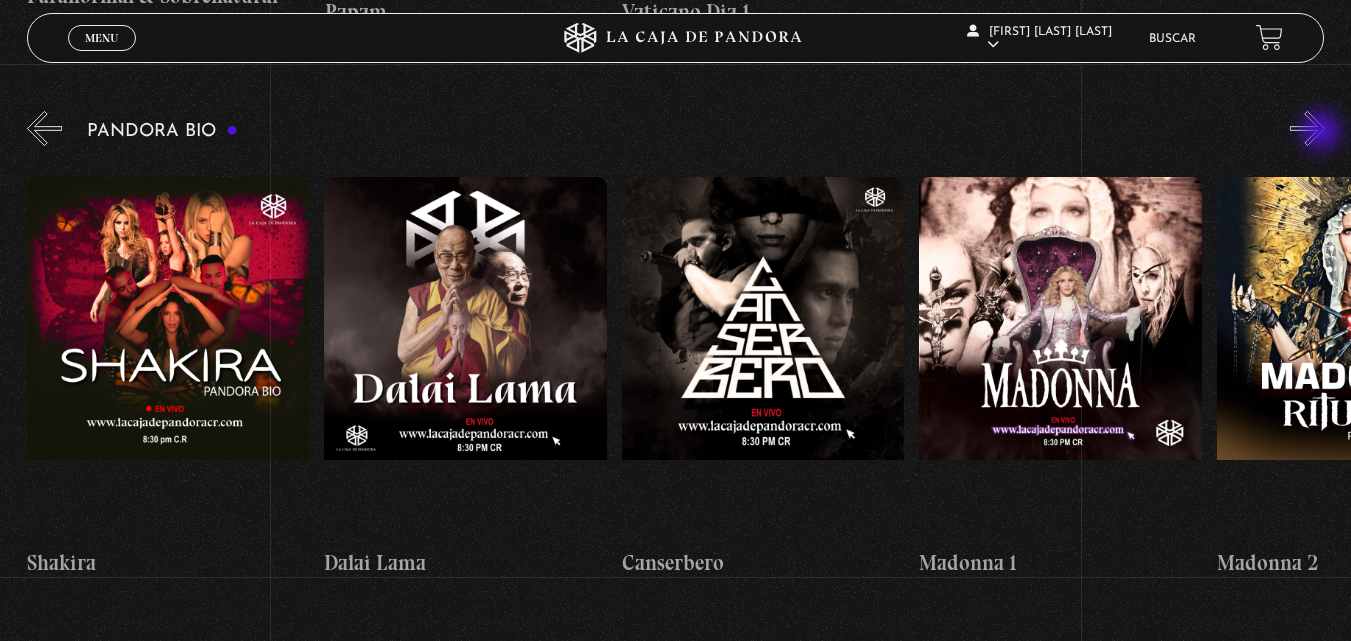 click on "»" at bounding box center (1307, 128) 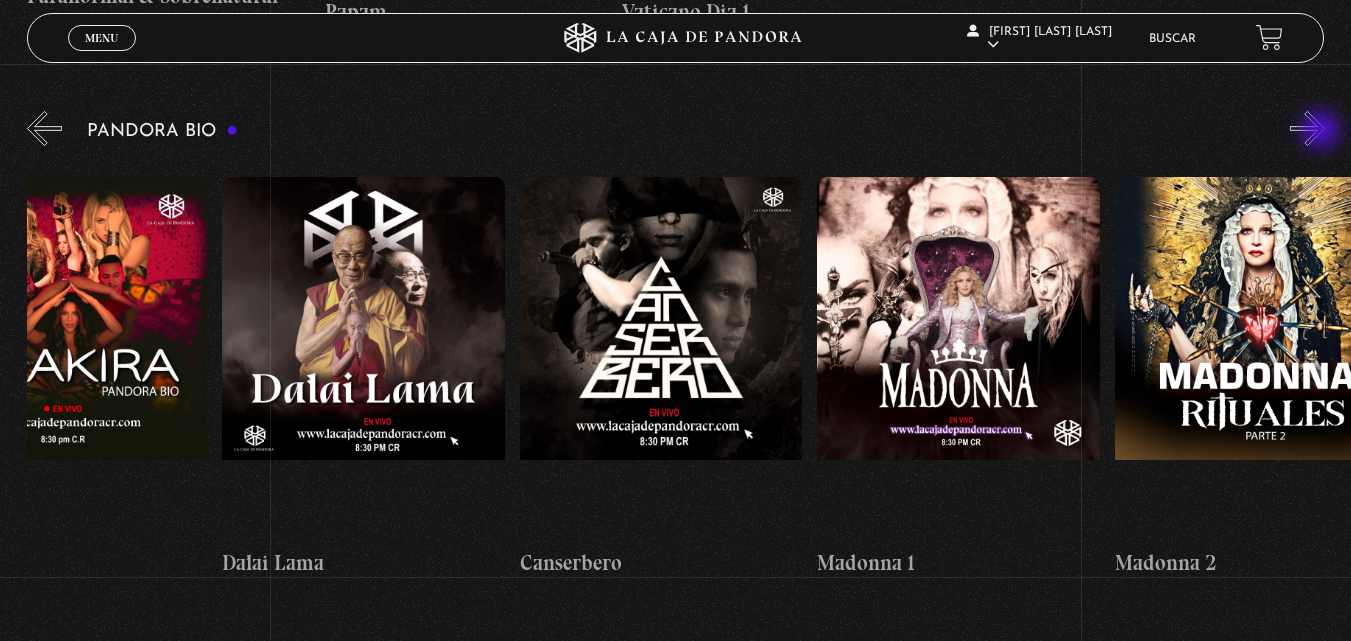 click on "»" at bounding box center [1307, 128] 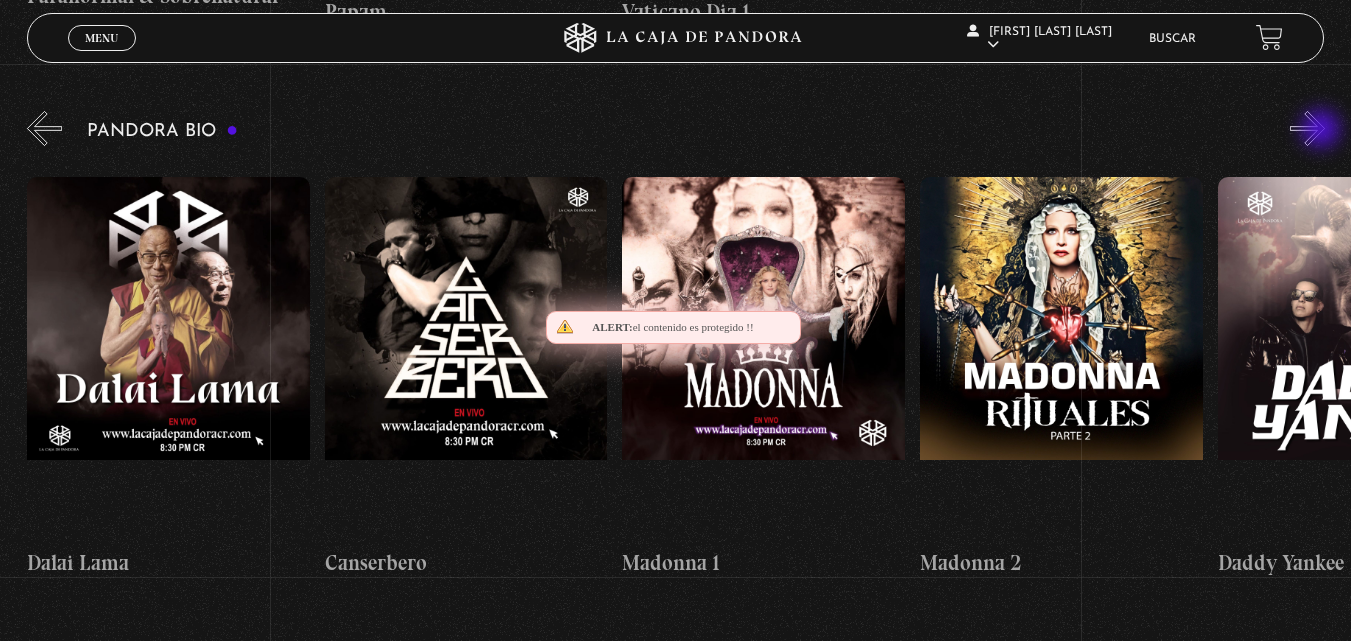 click on "»" at bounding box center (1307, 128) 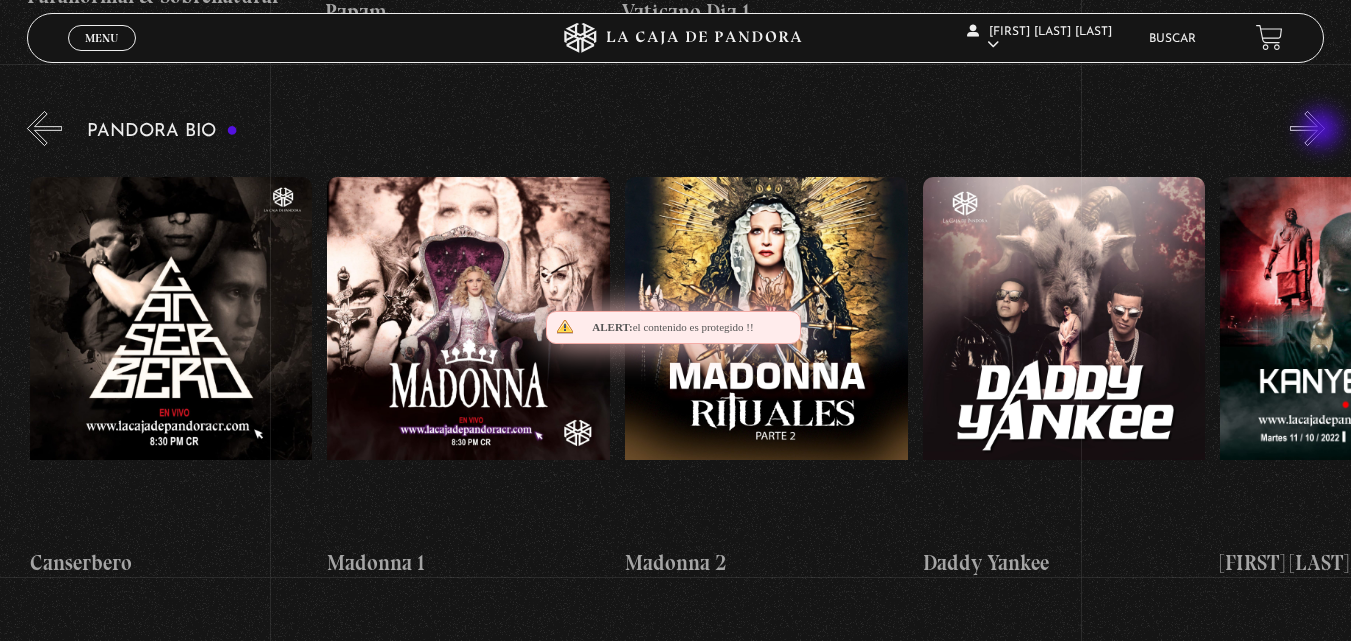 click on "»" at bounding box center [1307, 128] 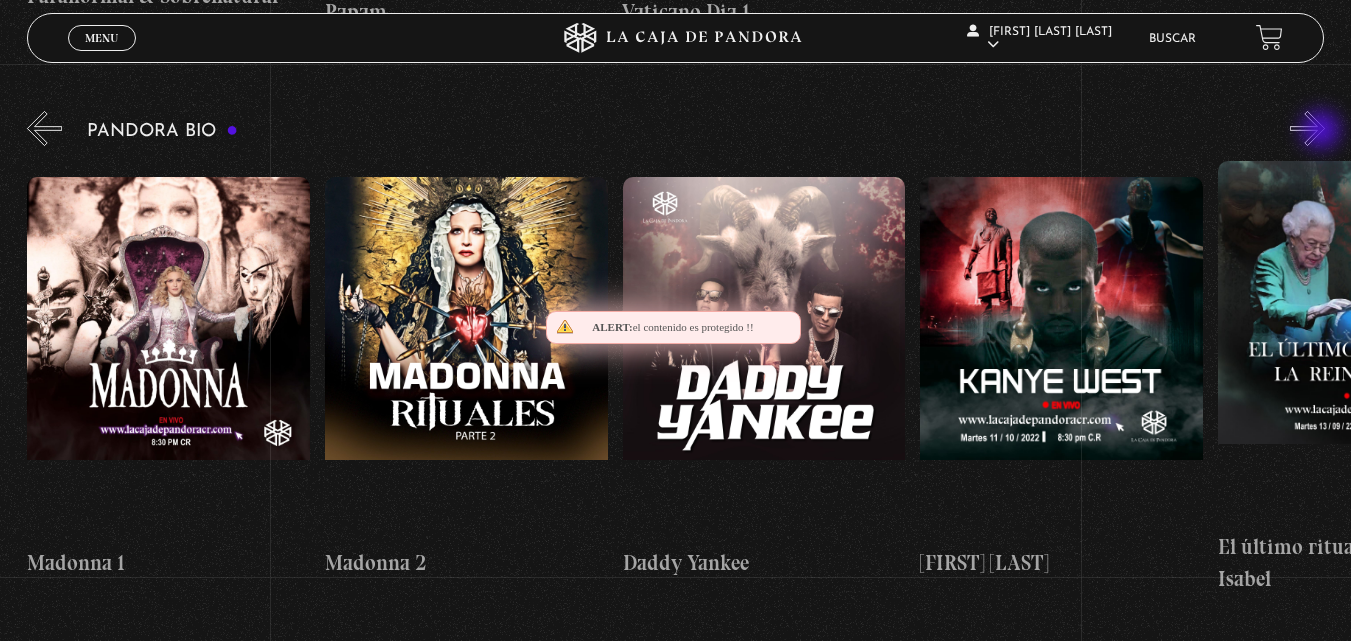 click on "»" at bounding box center [1307, 128] 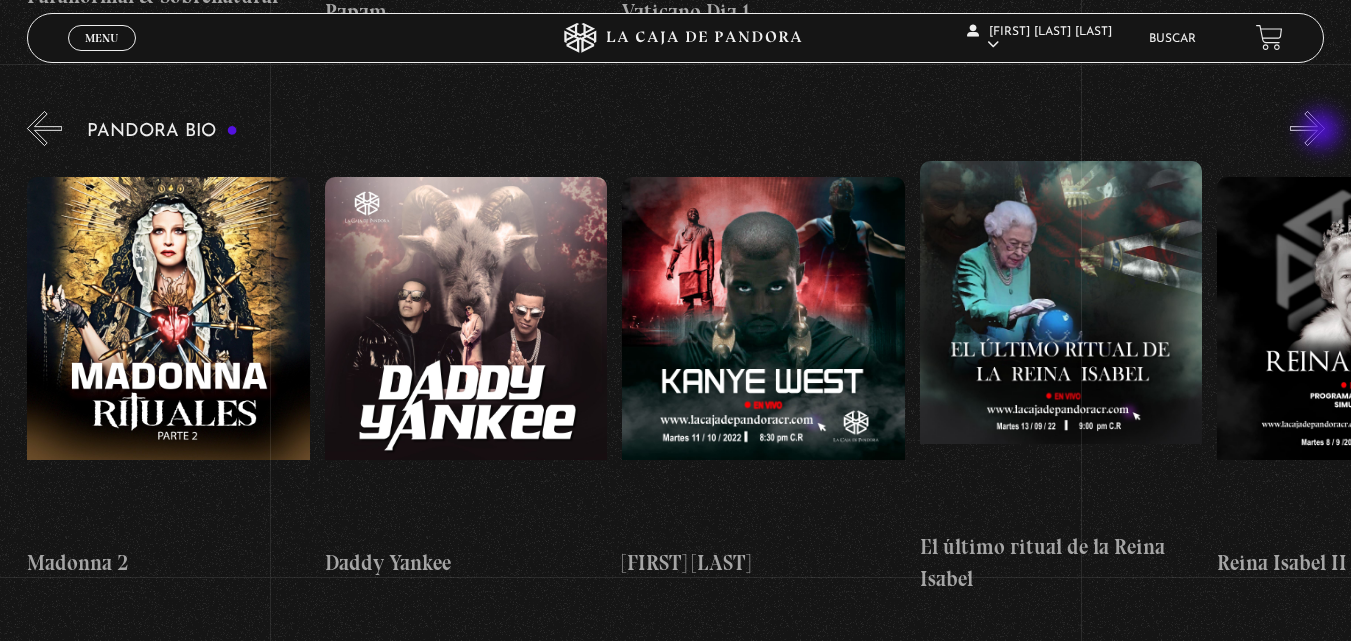 click on "»" at bounding box center [1307, 128] 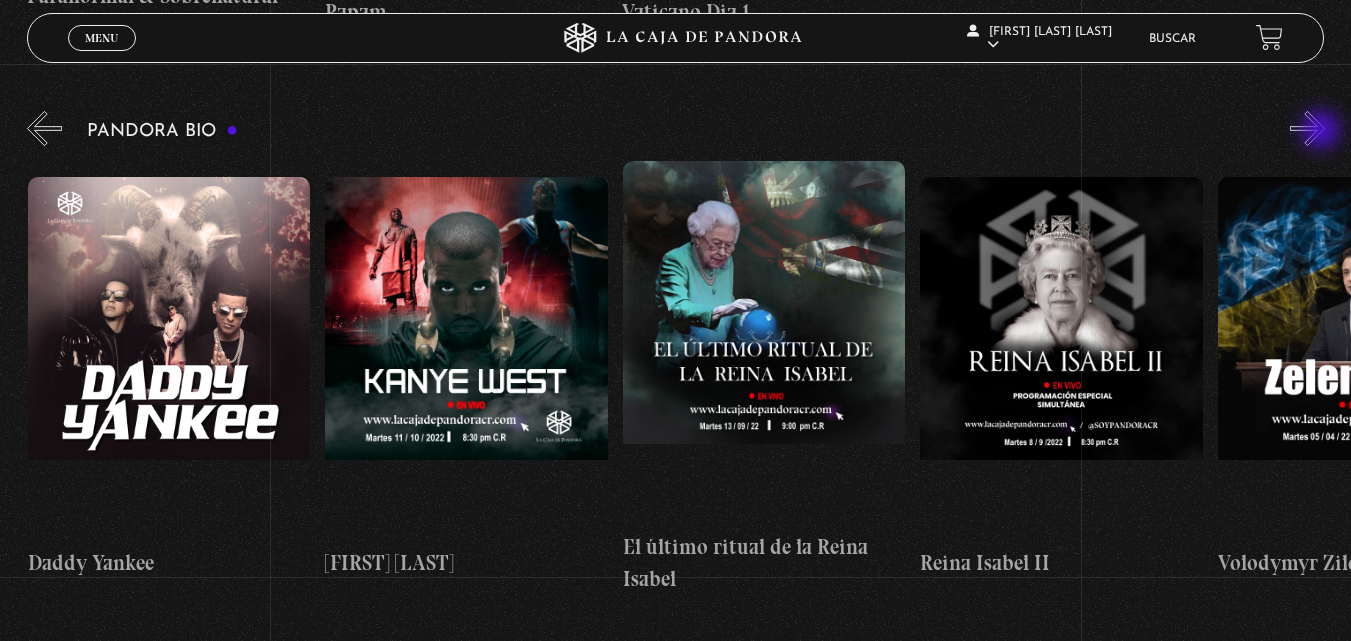 click on "»" at bounding box center [1307, 128] 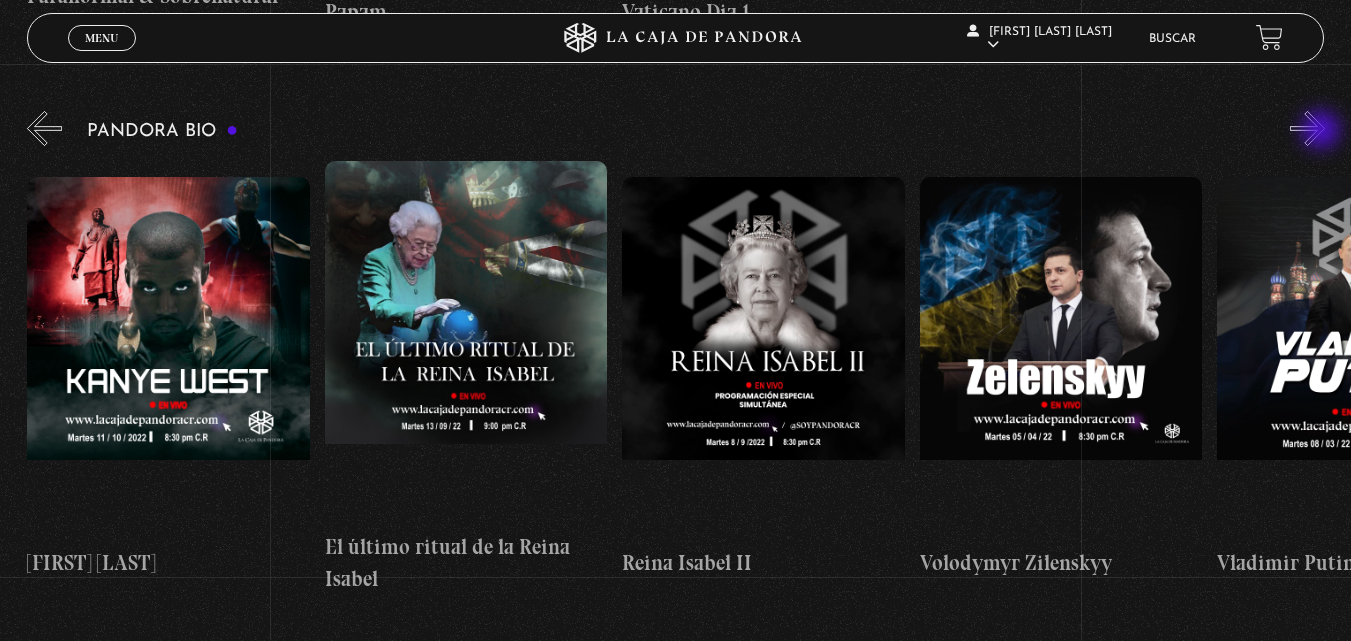 click on "»" at bounding box center (1307, 128) 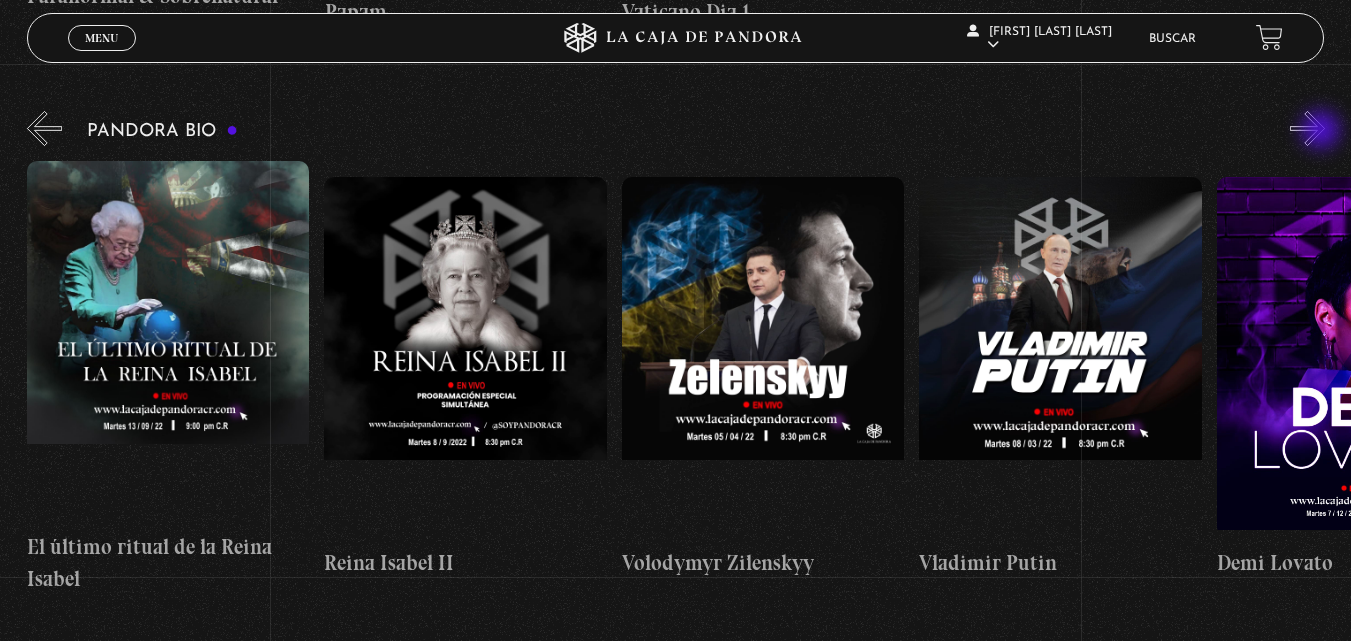 click on "»" at bounding box center [1307, 128] 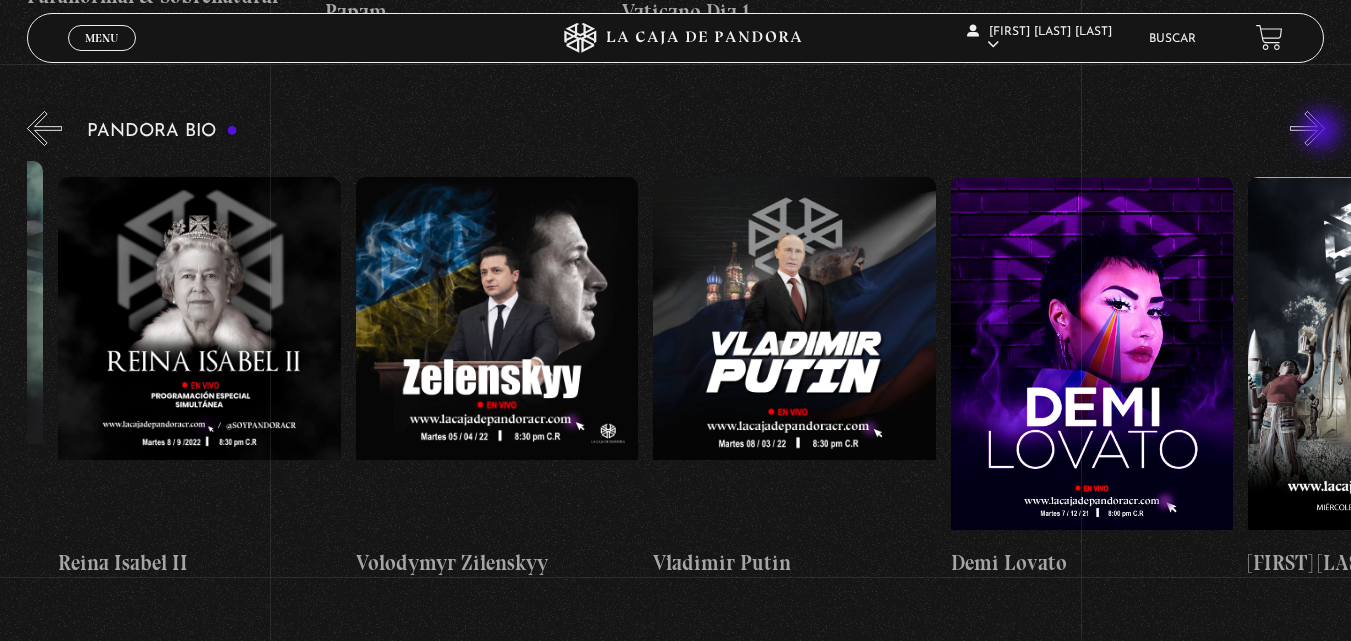 click on "»" at bounding box center [1307, 128] 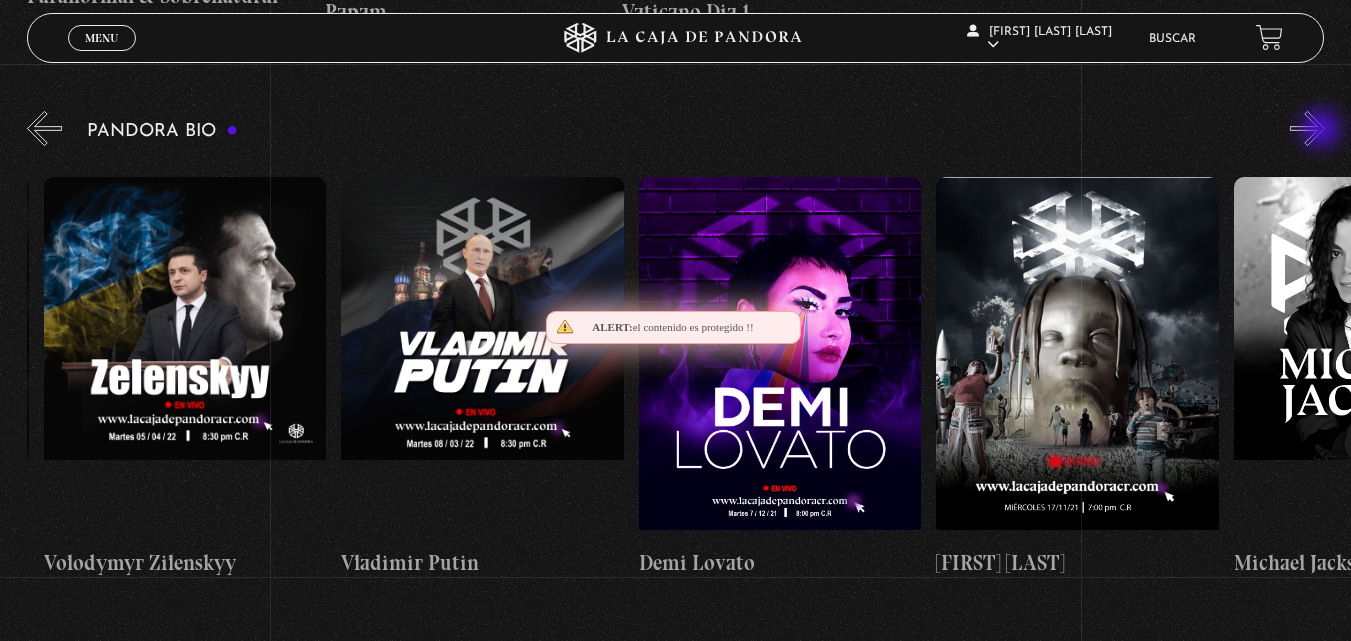 click on "»" at bounding box center (1307, 128) 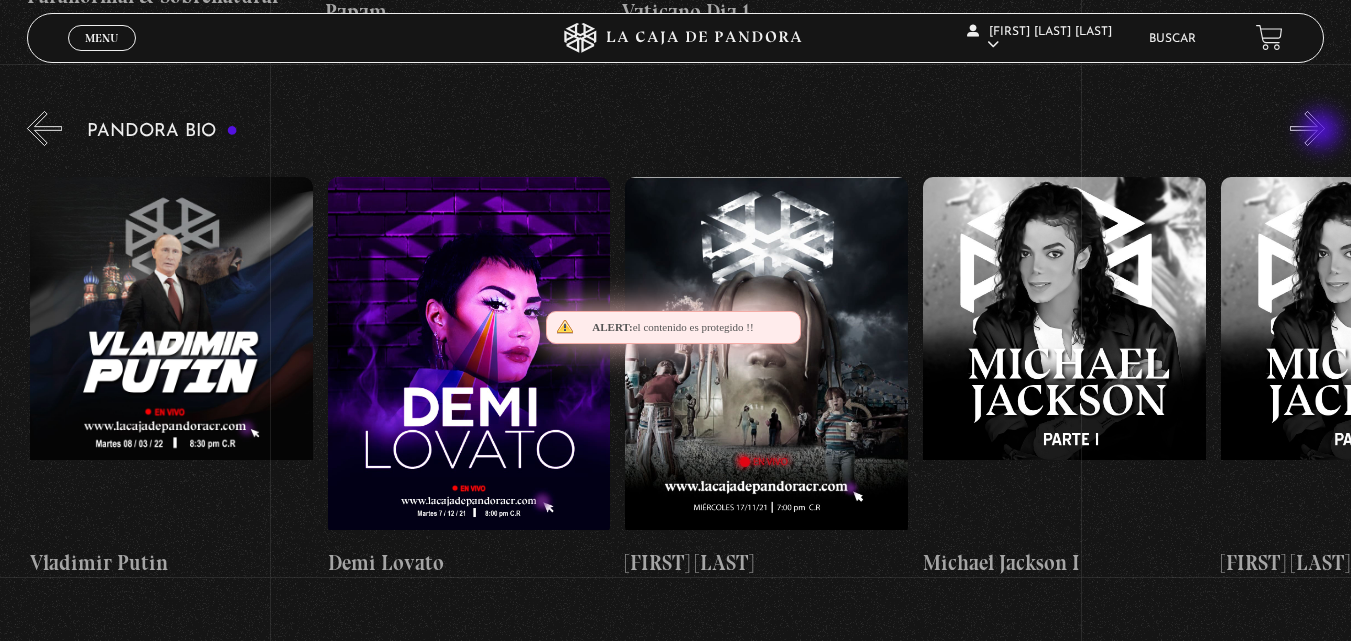 click on "»" at bounding box center (1307, 128) 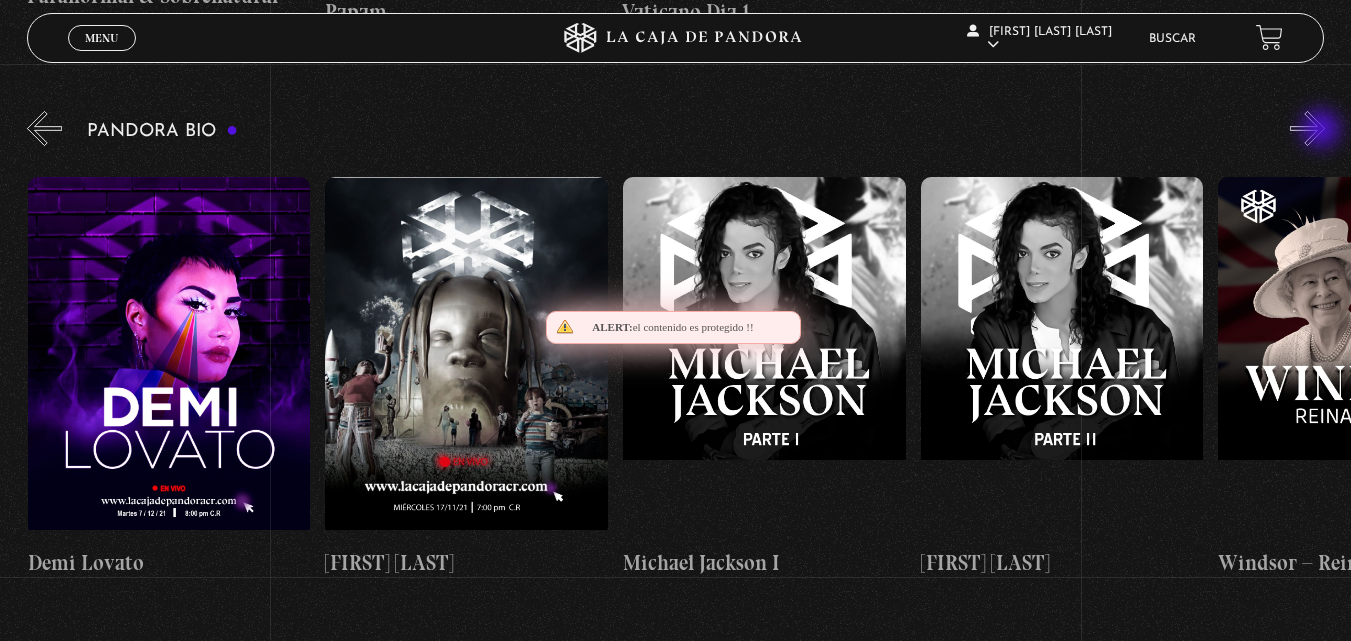 scroll, scrollTop: 0, scrollLeft: 4166, axis: horizontal 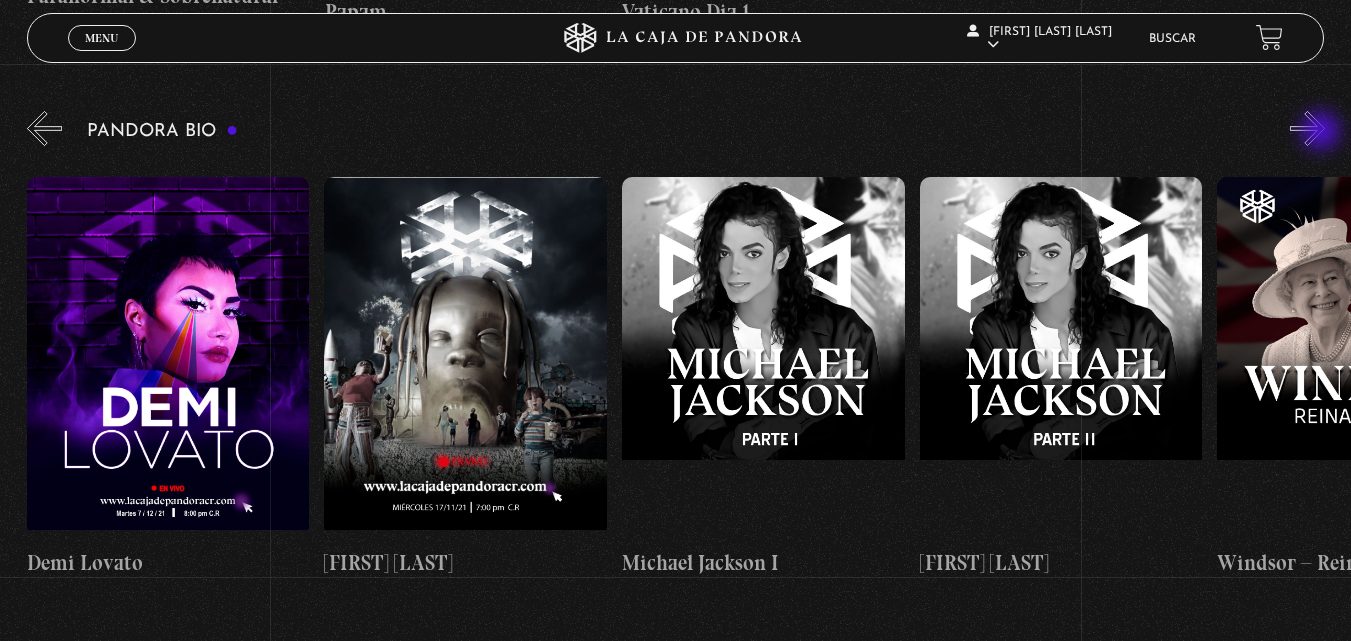click on "»" at bounding box center (1307, 128) 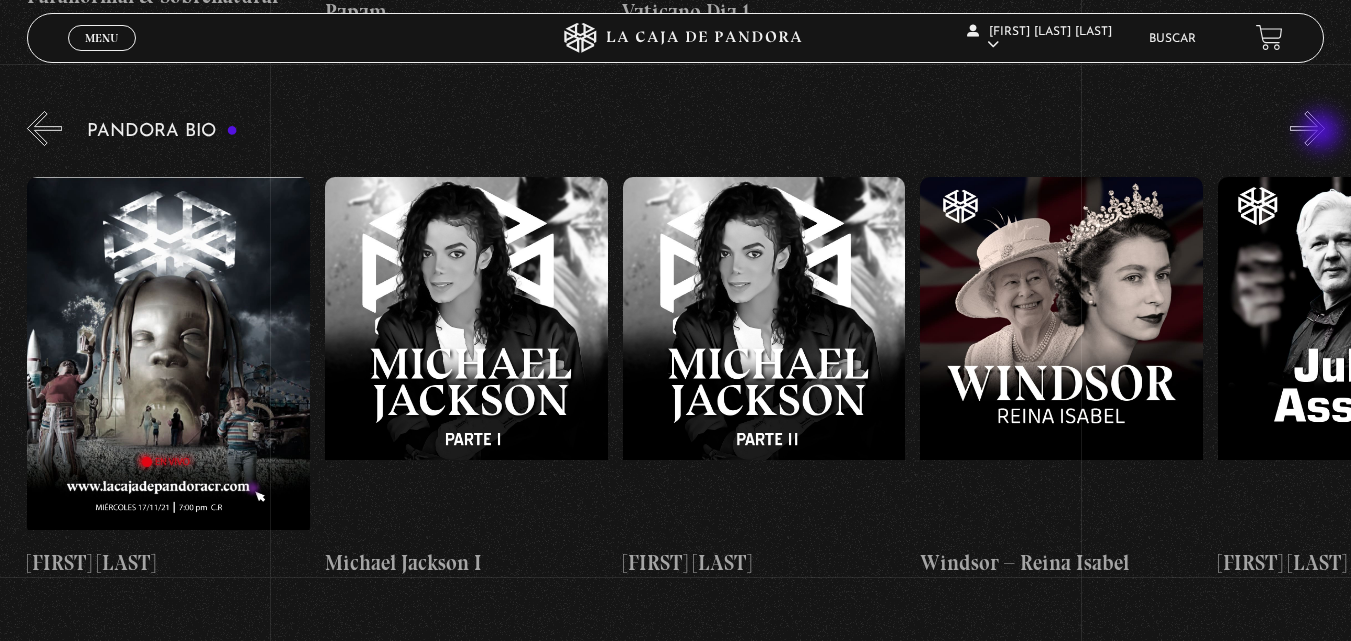 click on "»" at bounding box center [1307, 128] 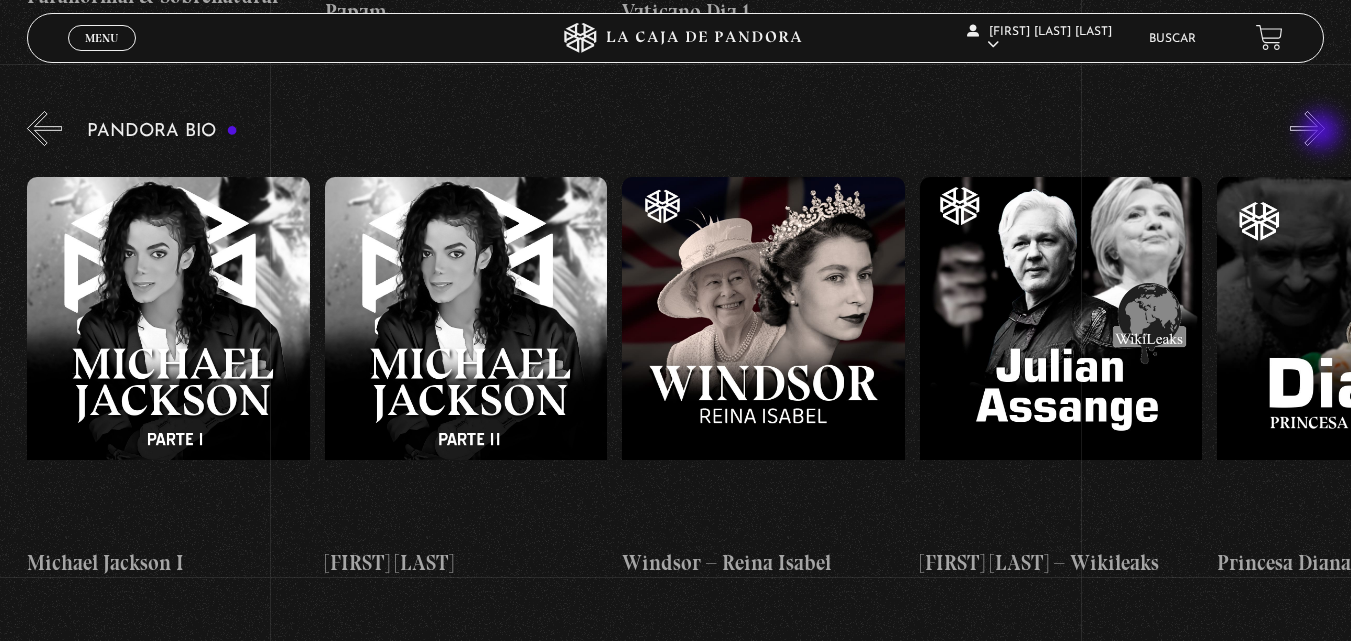 click on "»" at bounding box center [1307, 128] 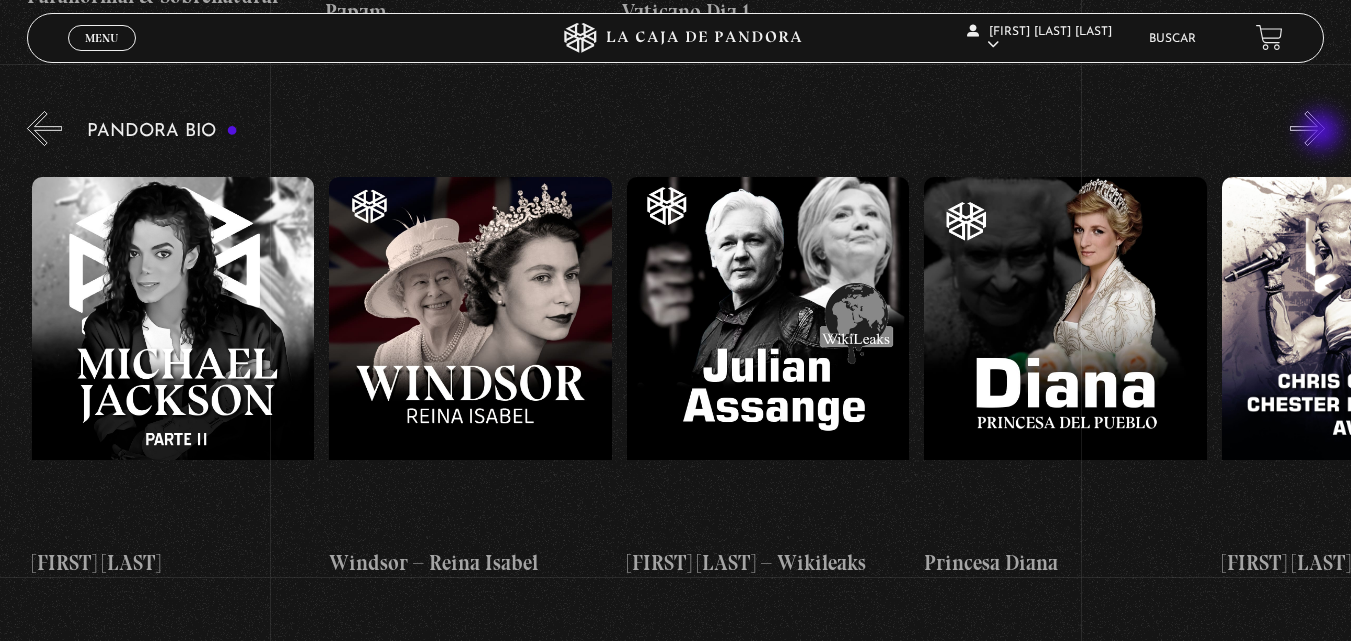 scroll, scrollTop: 0, scrollLeft: 5058, axis: horizontal 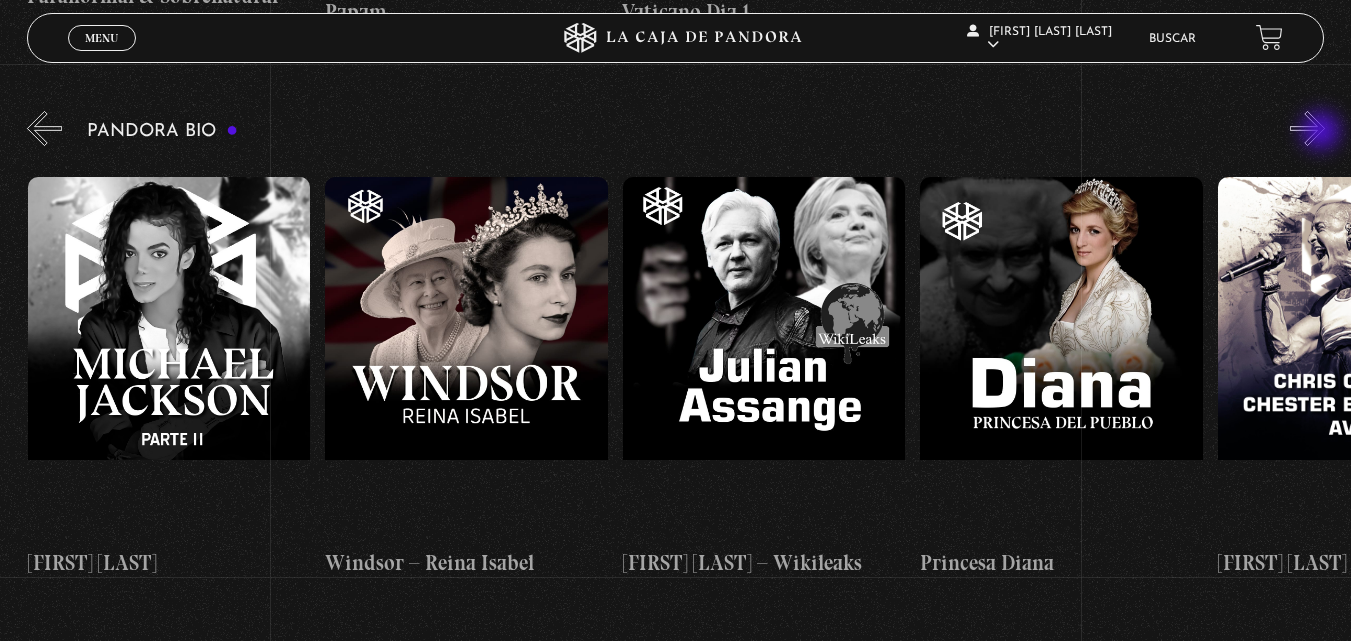 click on "»" at bounding box center (1307, 128) 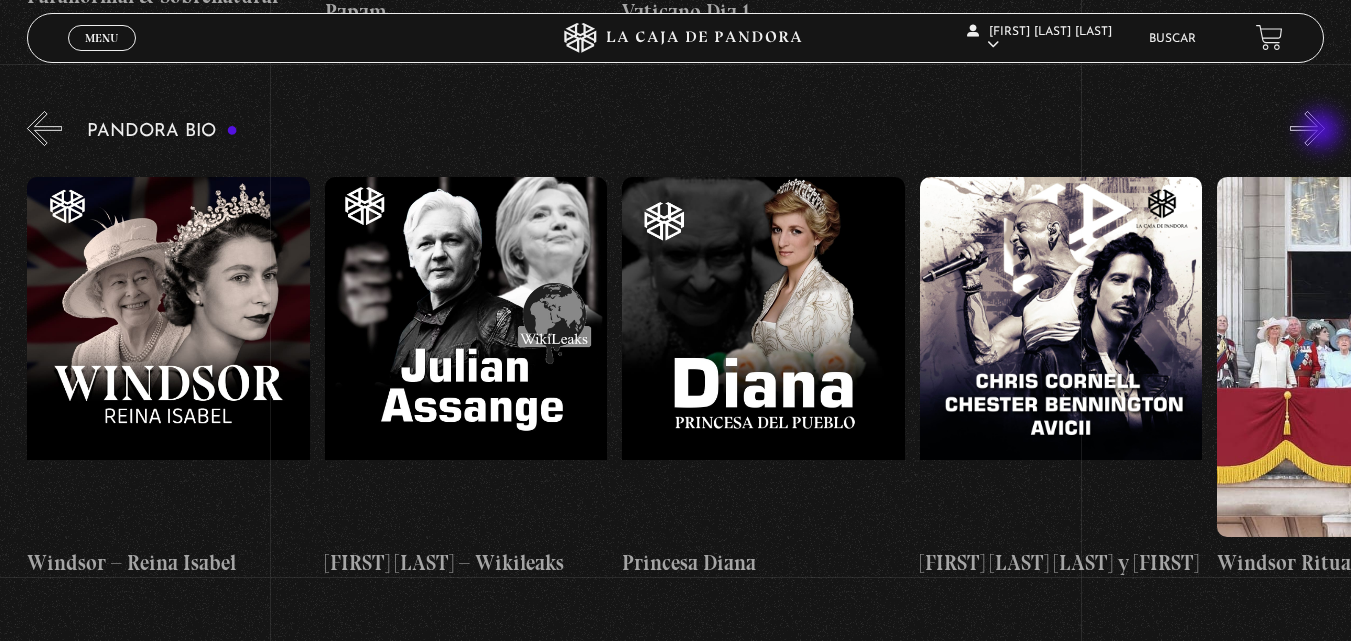 click on "»" at bounding box center [1307, 128] 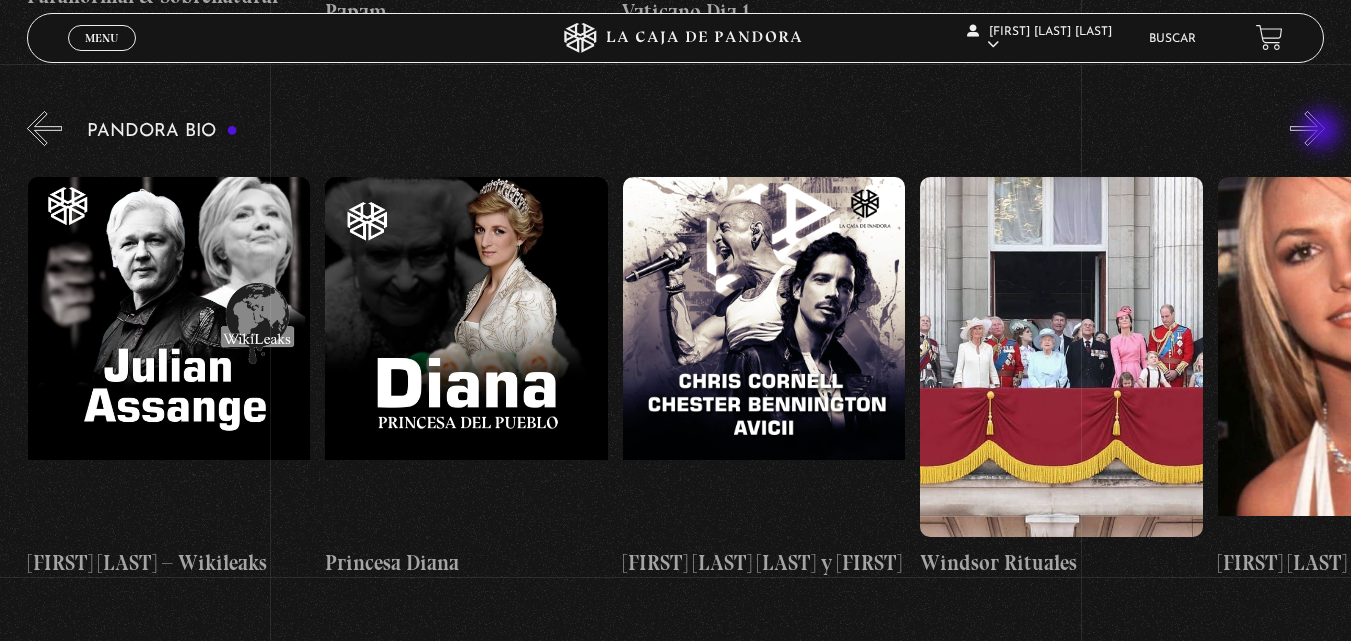 scroll, scrollTop: 0, scrollLeft: 5654, axis: horizontal 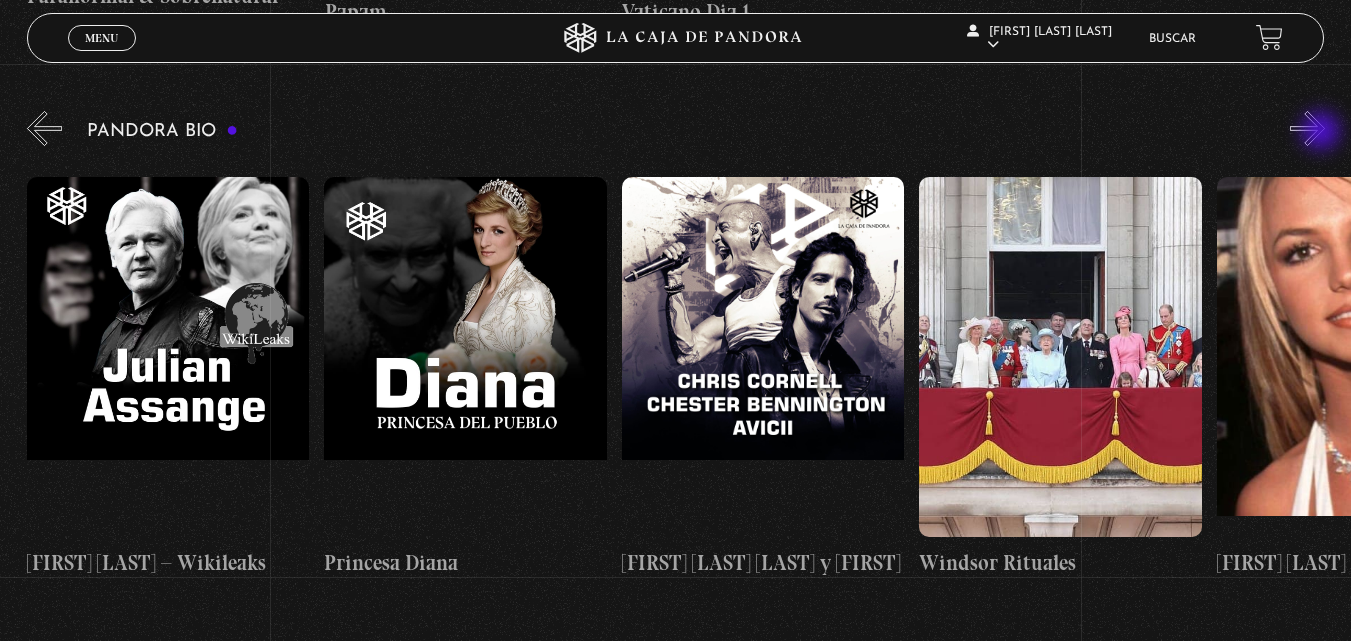 click on "»" at bounding box center [1307, 128] 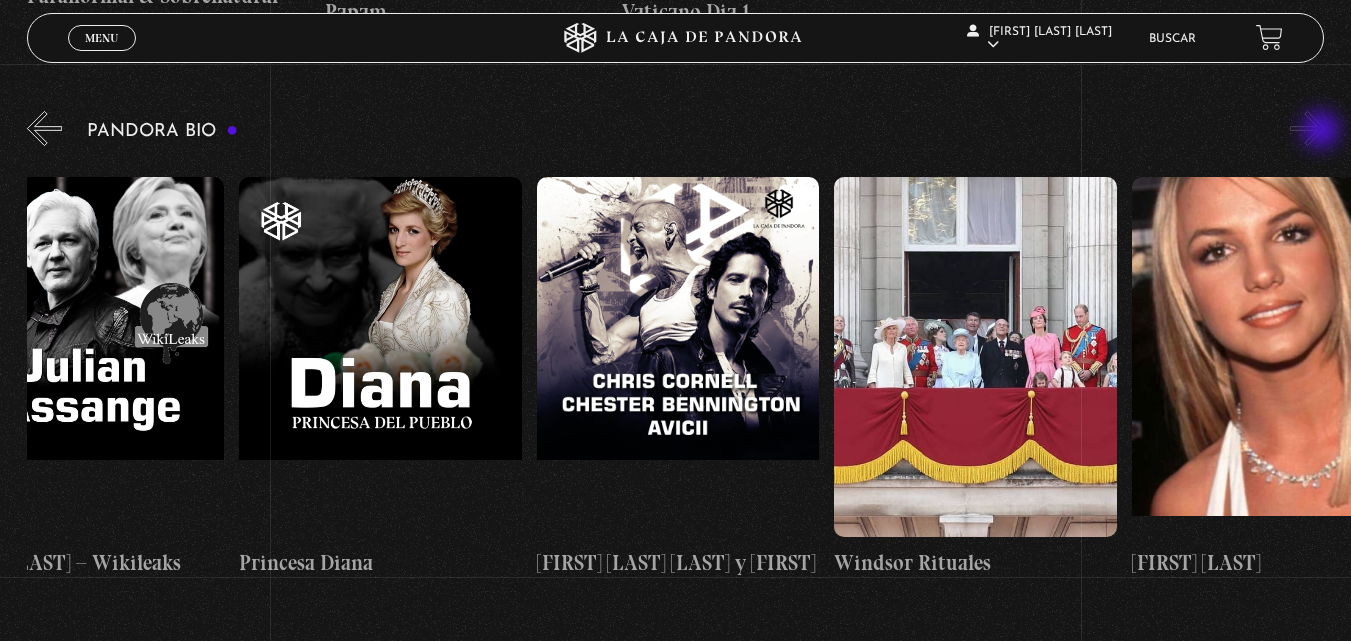 scroll, scrollTop: 0, scrollLeft: 5802, axis: horizontal 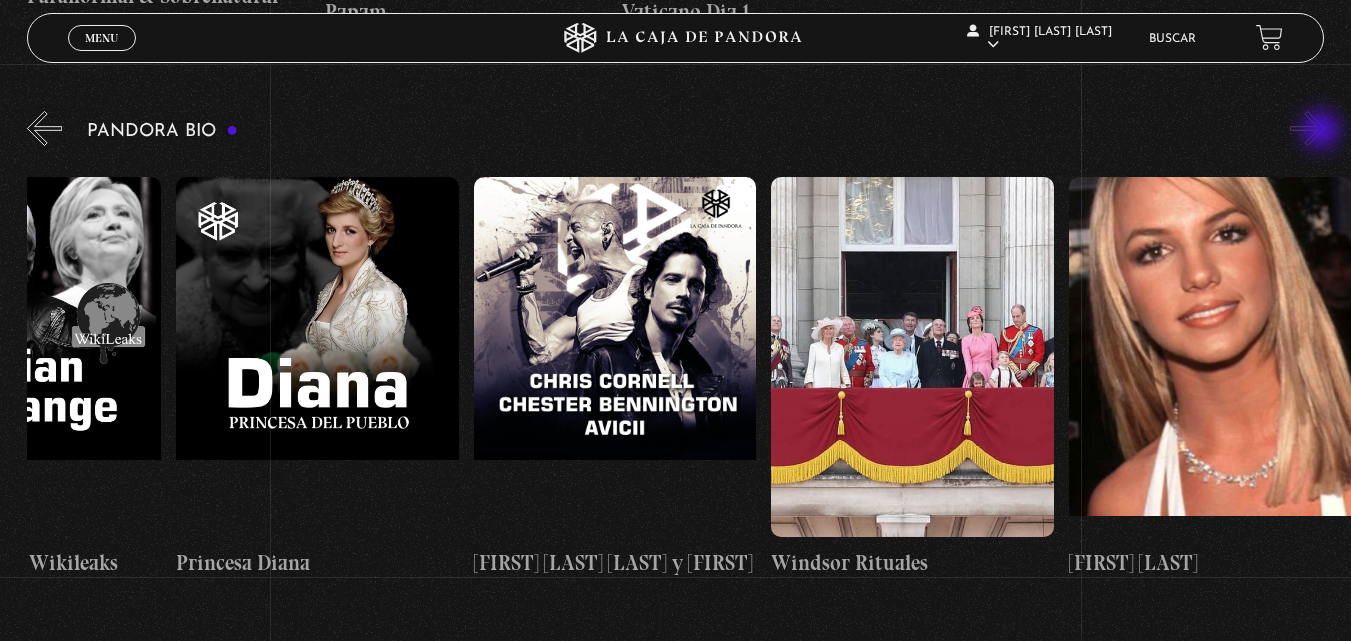 click on "»" at bounding box center [1307, 128] 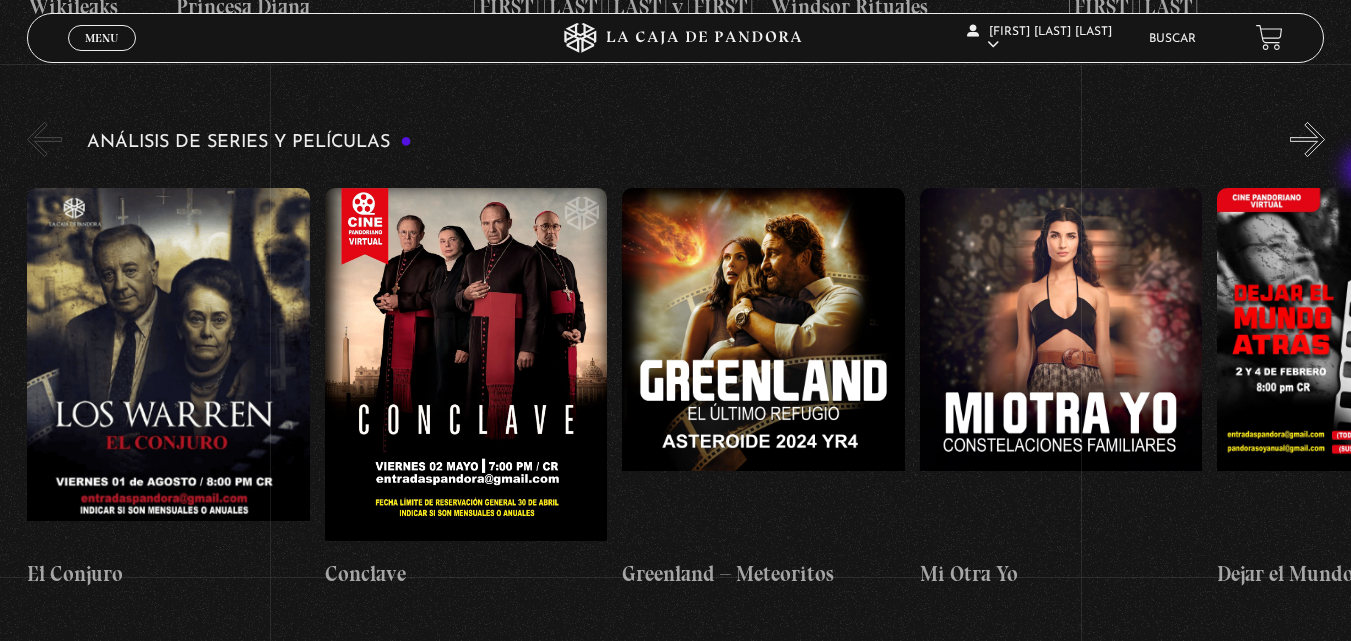 scroll, scrollTop: 2552, scrollLeft: 0, axis: vertical 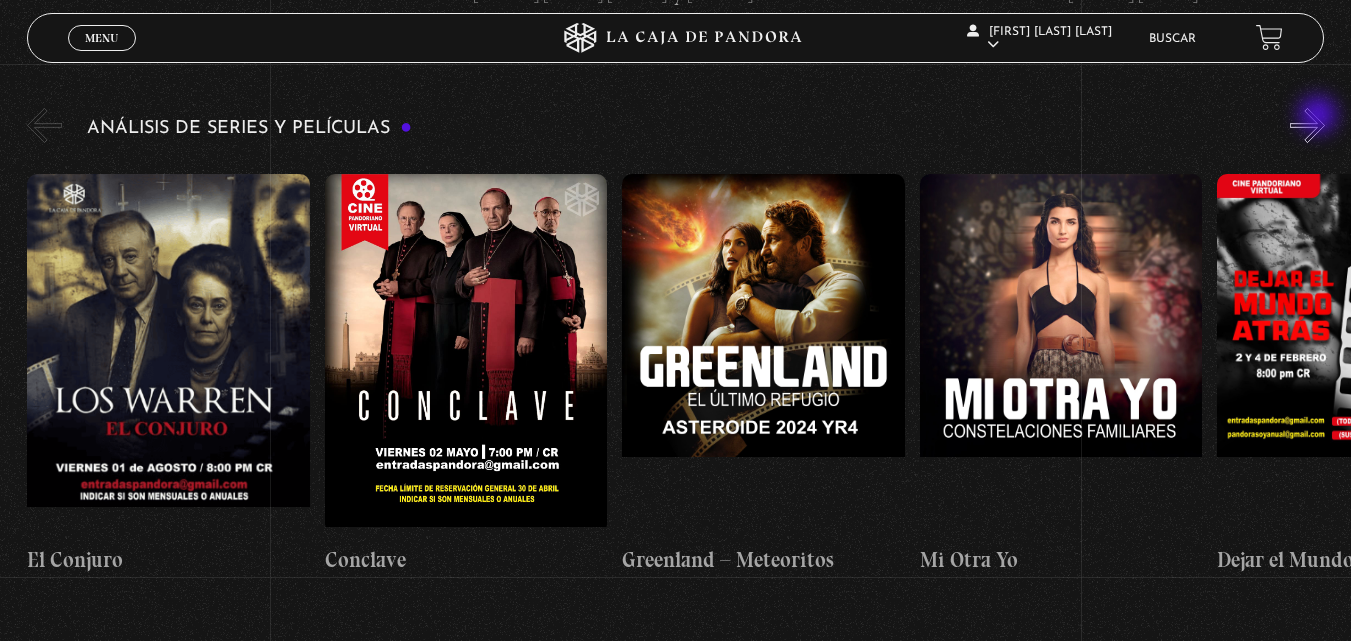 click on "»" at bounding box center (1307, 125) 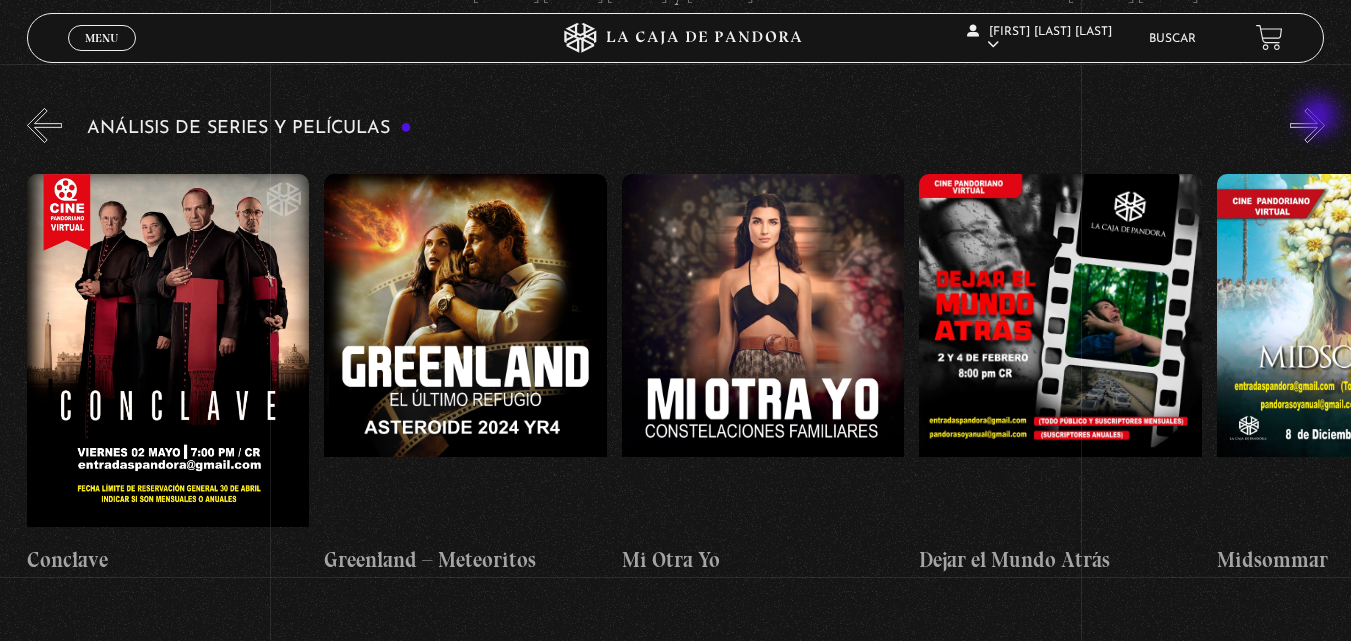 click on "»" at bounding box center [1307, 125] 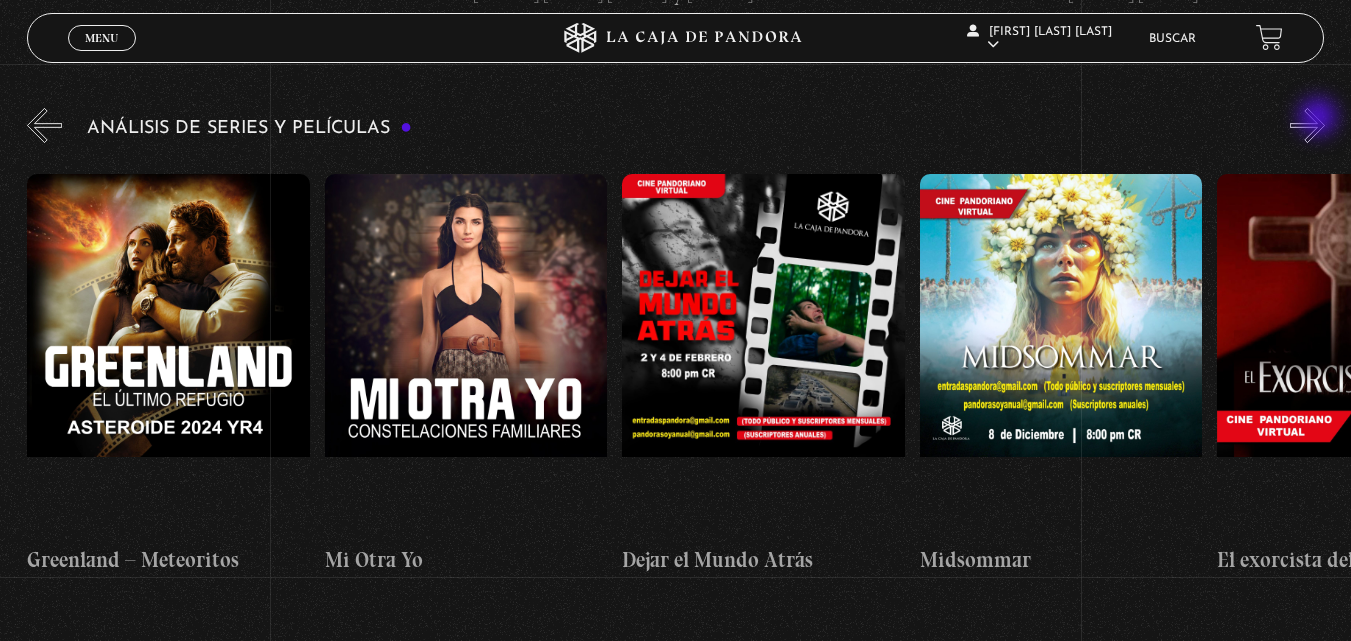 click on "»" at bounding box center [1307, 125] 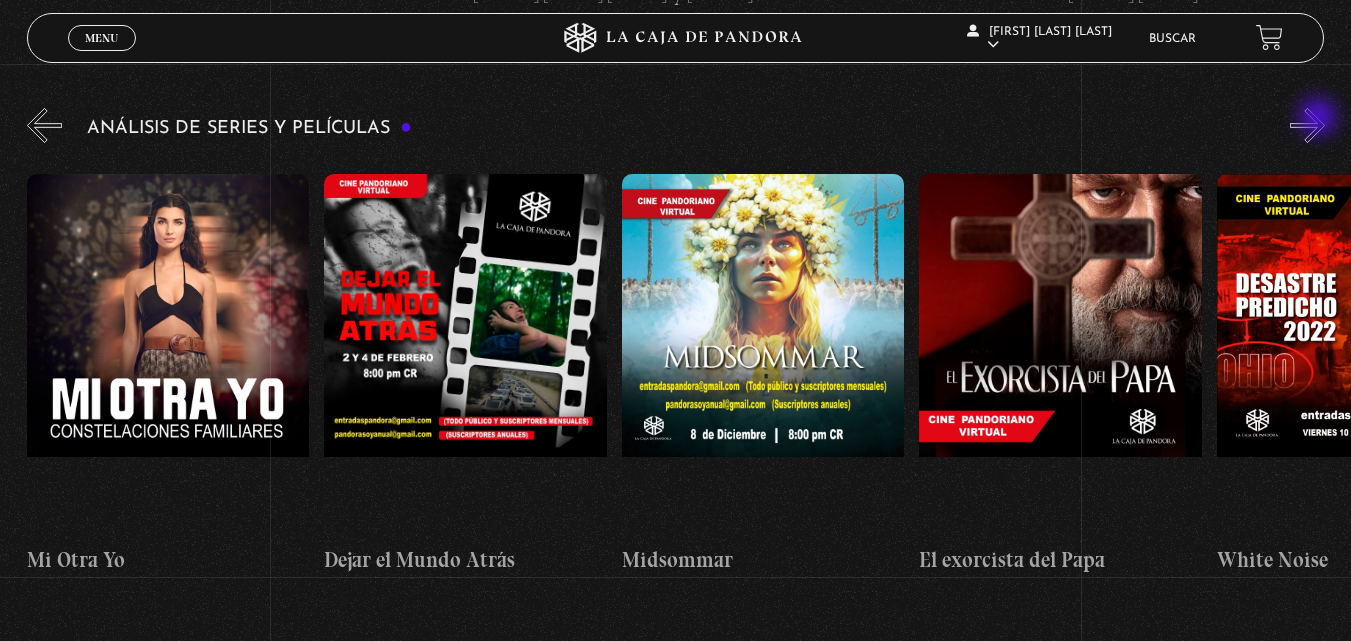 click on "»" at bounding box center (1307, 125) 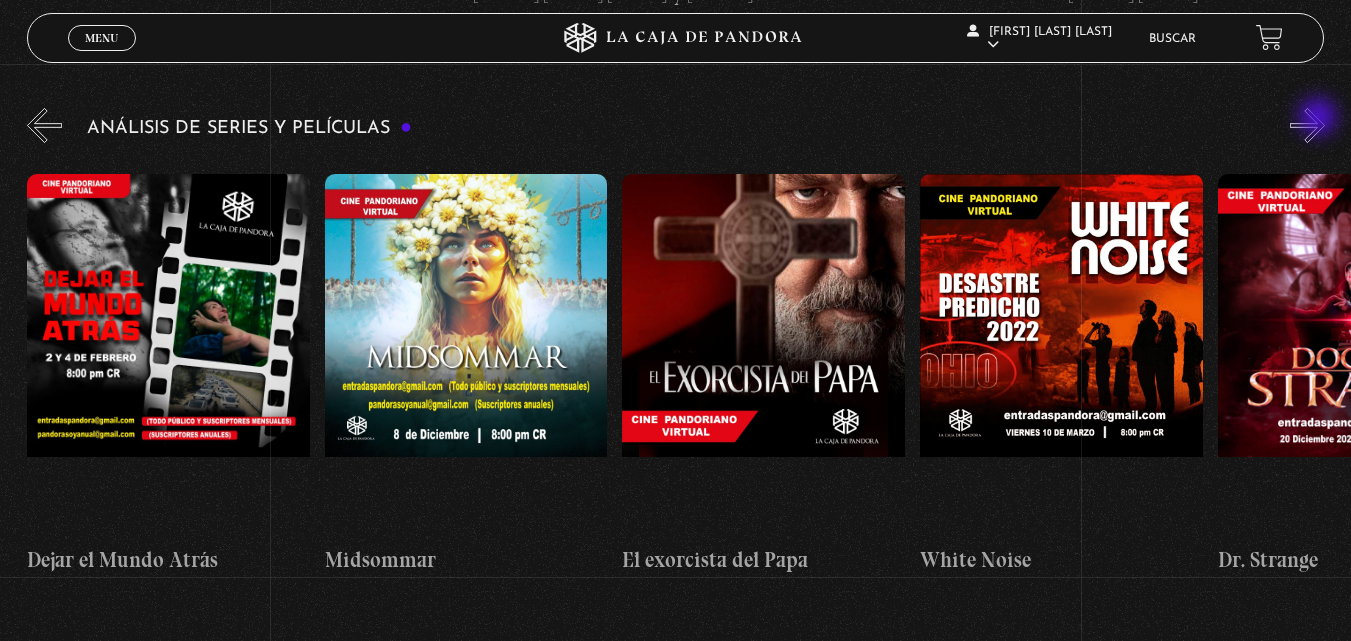 click on "»" at bounding box center [1307, 125] 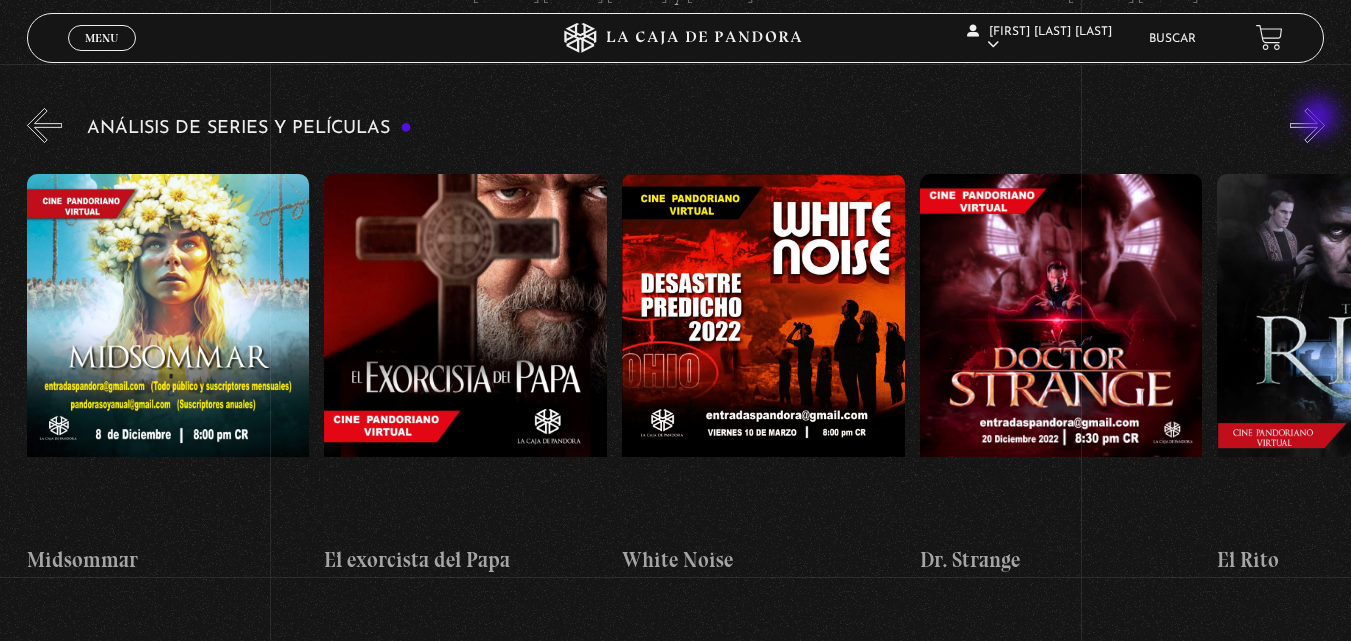 click on "»" at bounding box center [1307, 125] 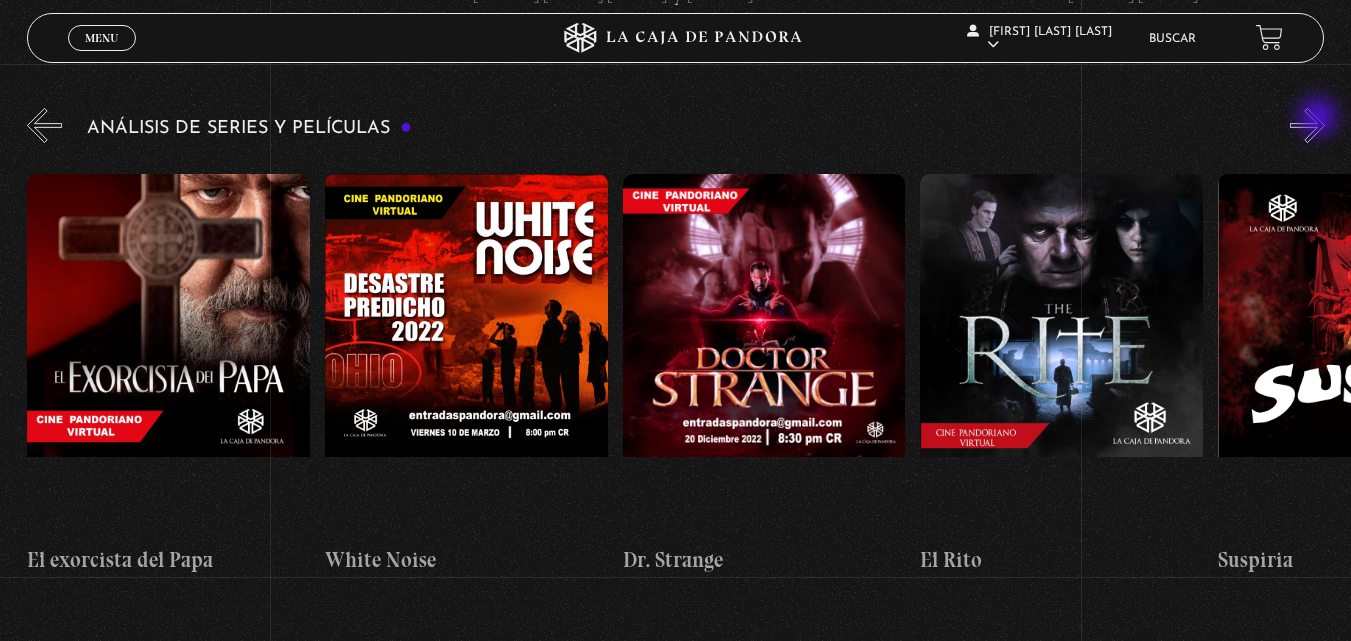 click on "»" at bounding box center (1307, 125) 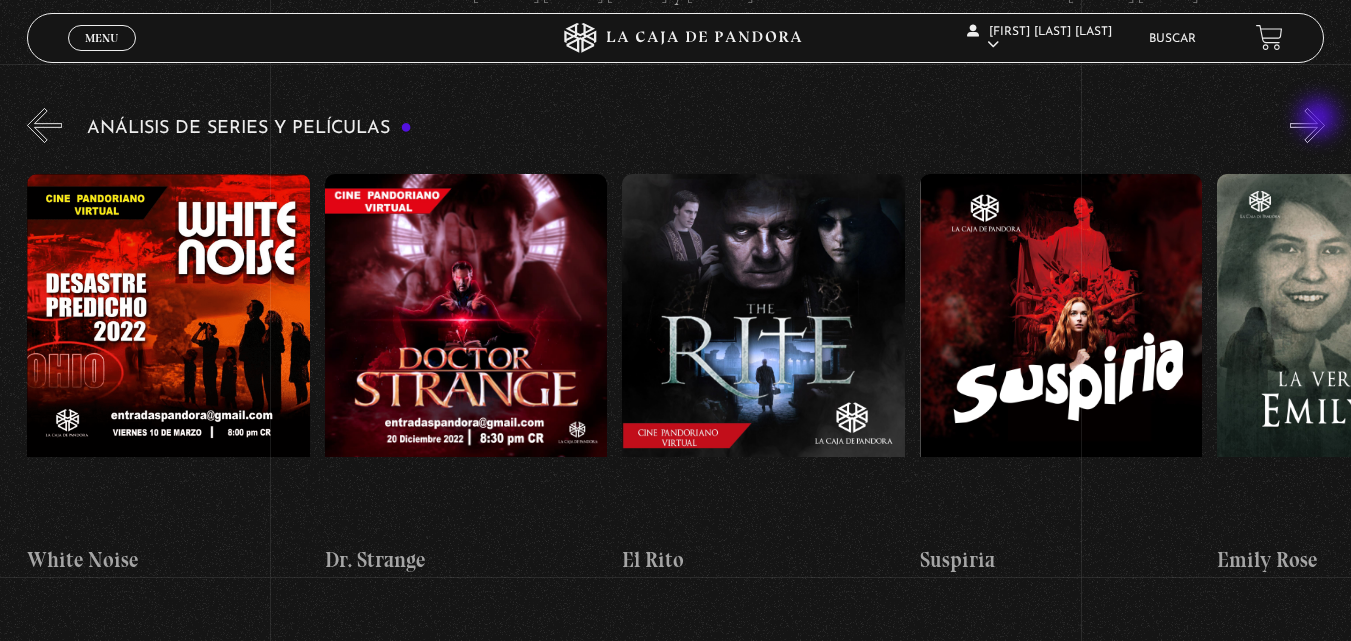 click on "»" at bounding box center (1307, 125) 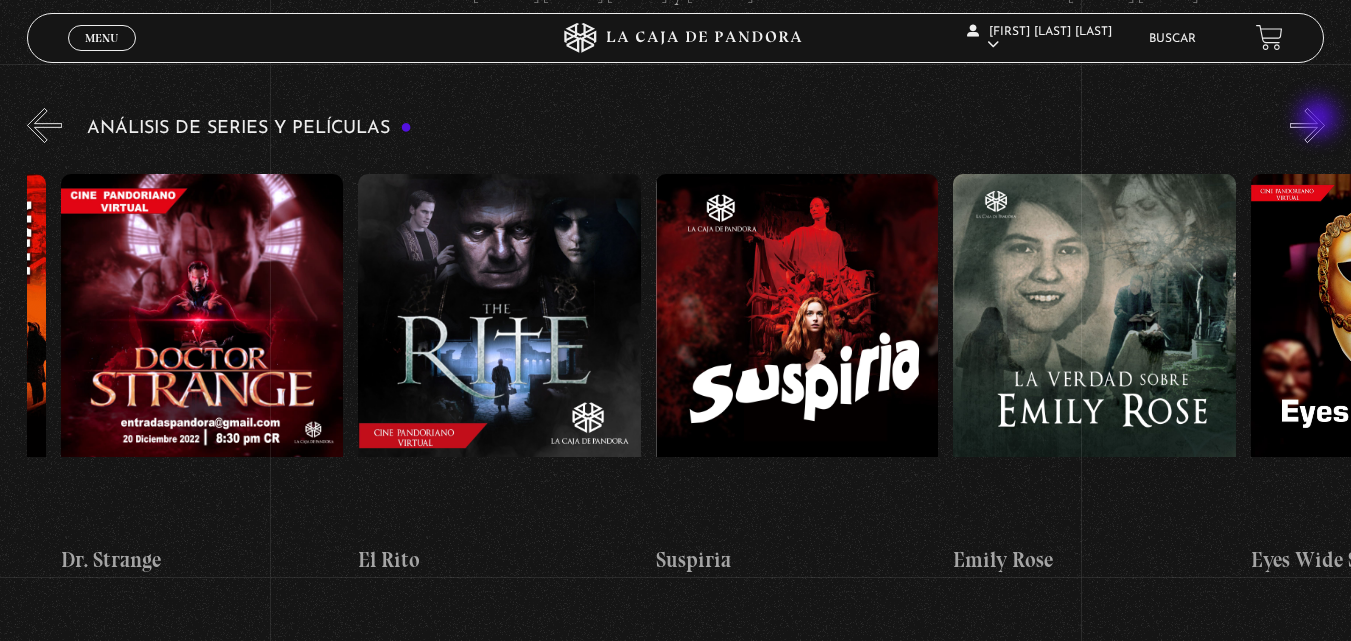 scroll, scrollTop: 0, scrollLeft: 2380, axis: horizontal 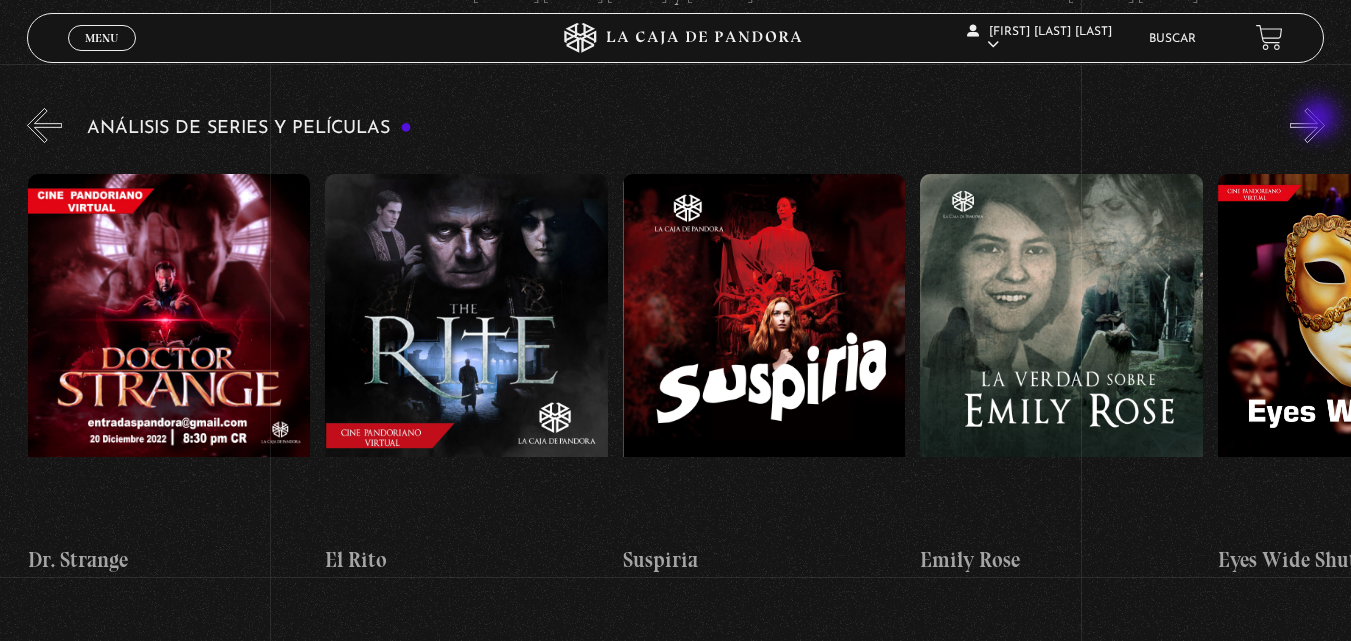 click on "»" at bounding box center [1307, 125] 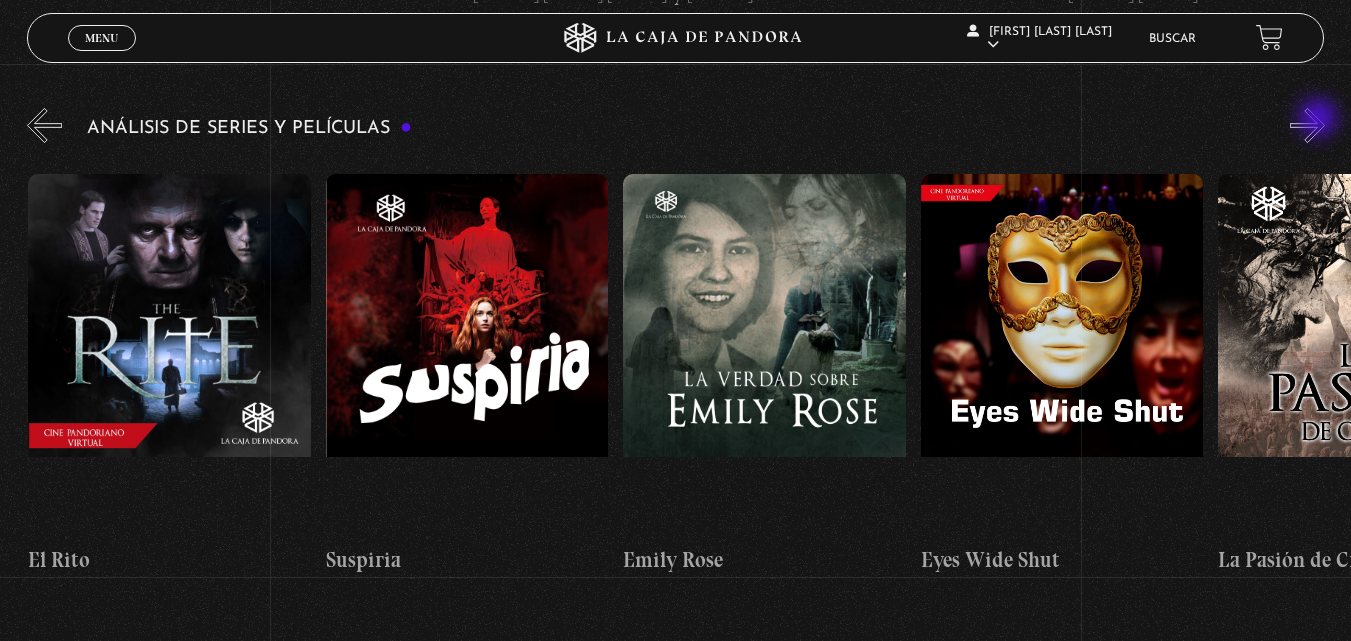 scroll, scrollTop: 0, scrollLeft: 2678, axis: horizontal 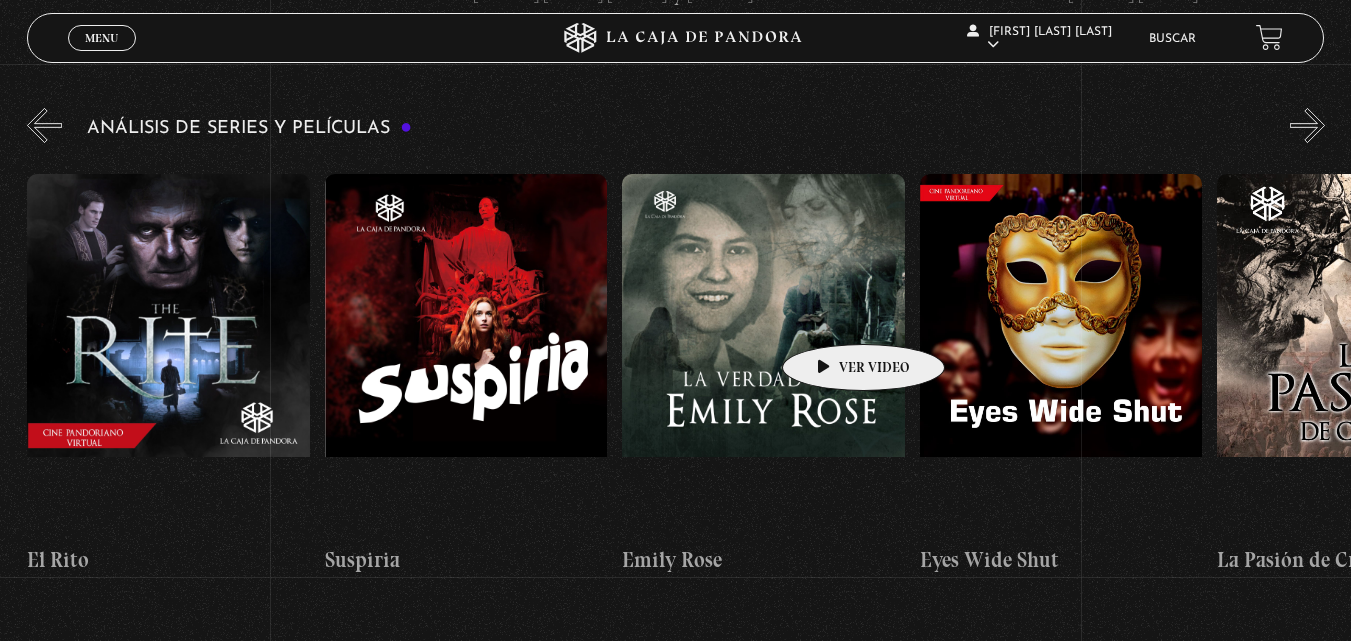 click at bounding box center [763, 354] 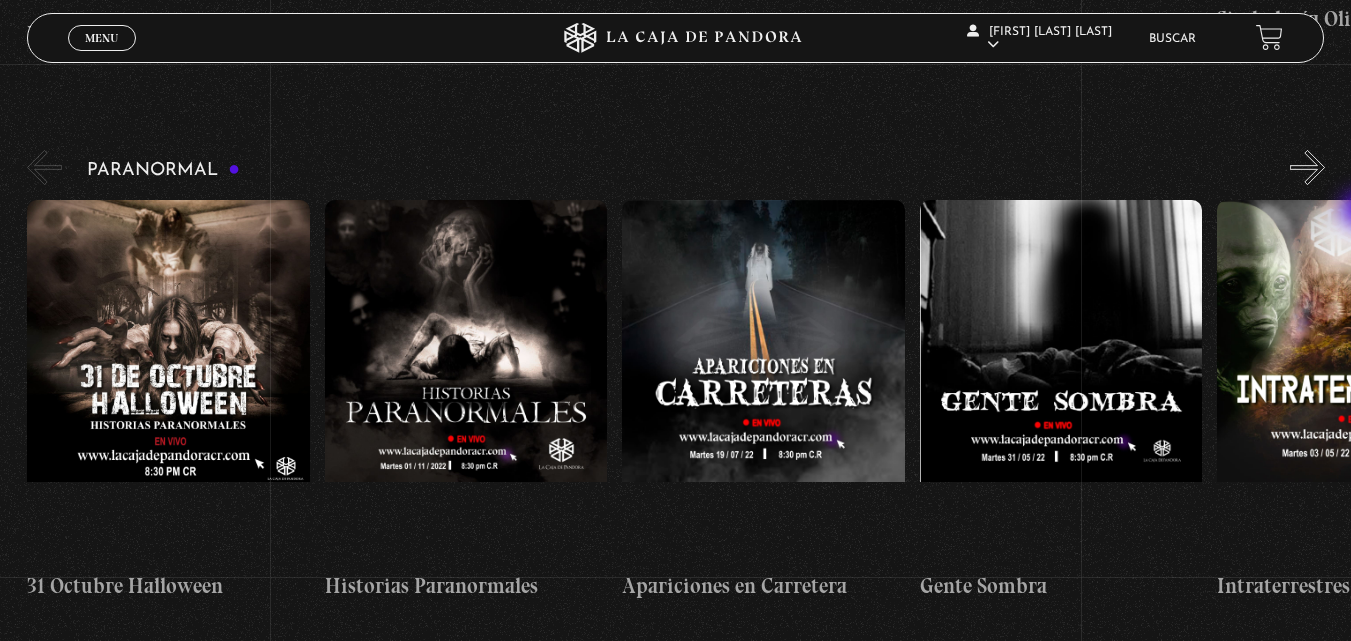 scroll, scrollTop: 827, scrollLeft: 0, axis: vertical 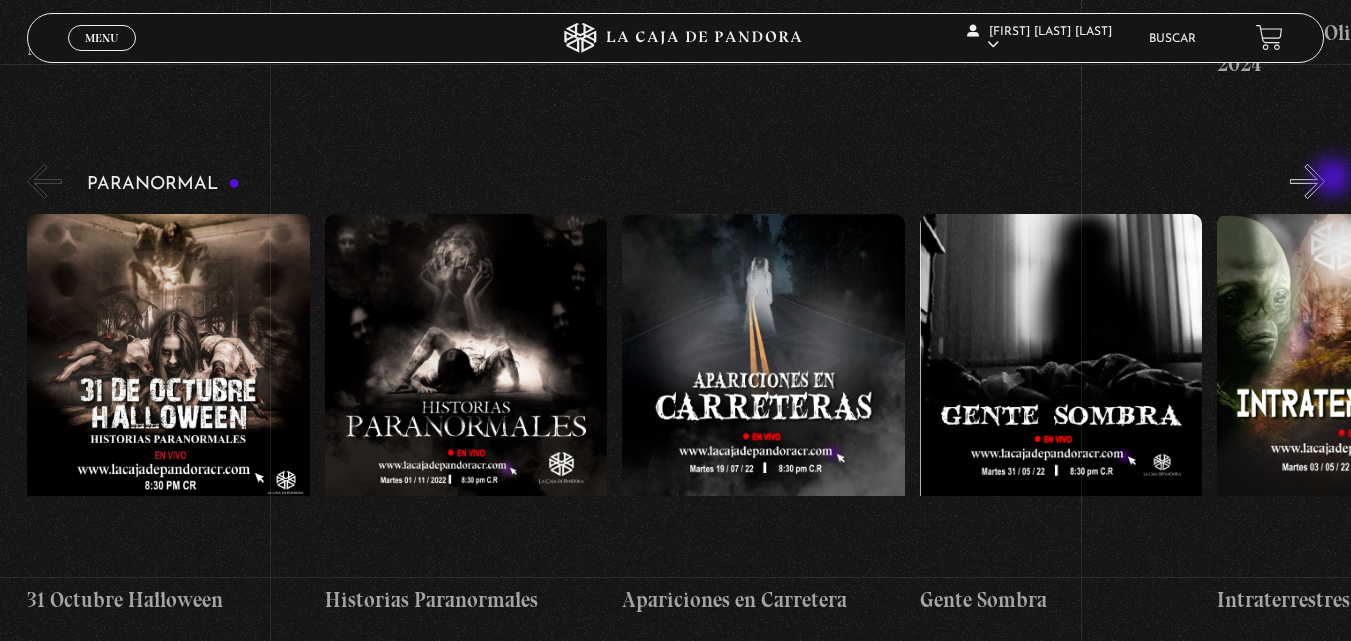 click on "»" at bounding box center (1307, 181) 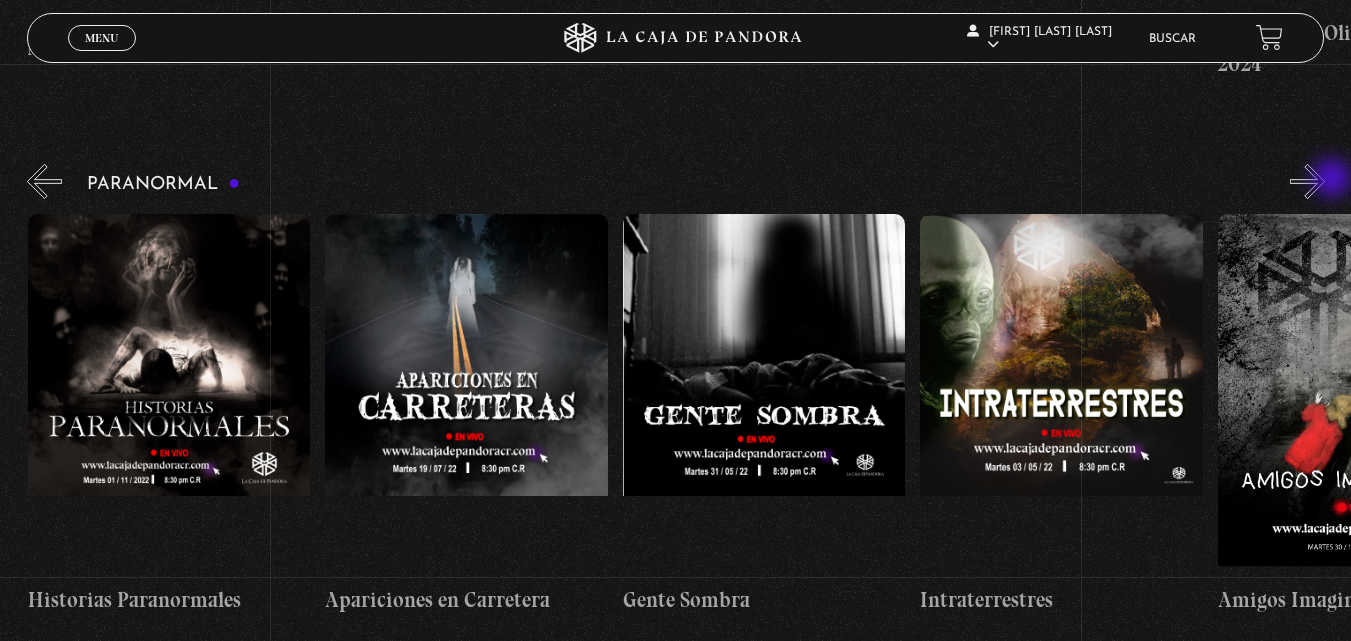 click on "»" at bounding box center (1307, 181) 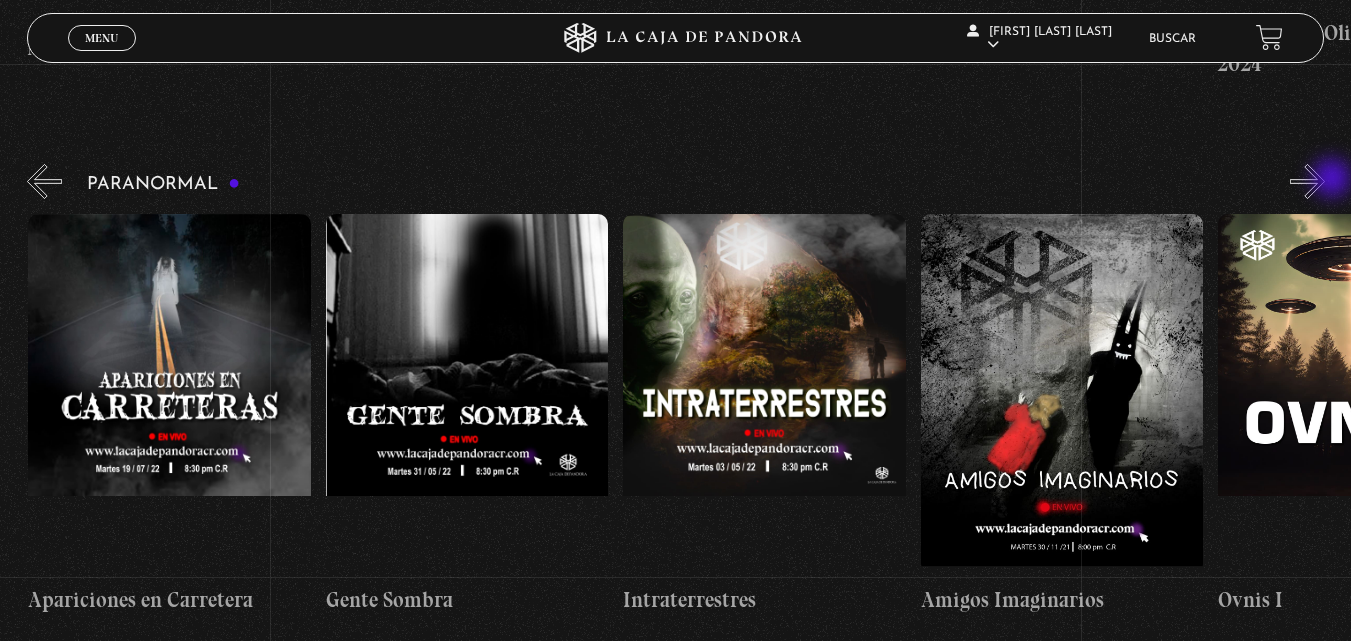 scroll, scrollTop: 0, scrollLeft: 595, axis: horizontal 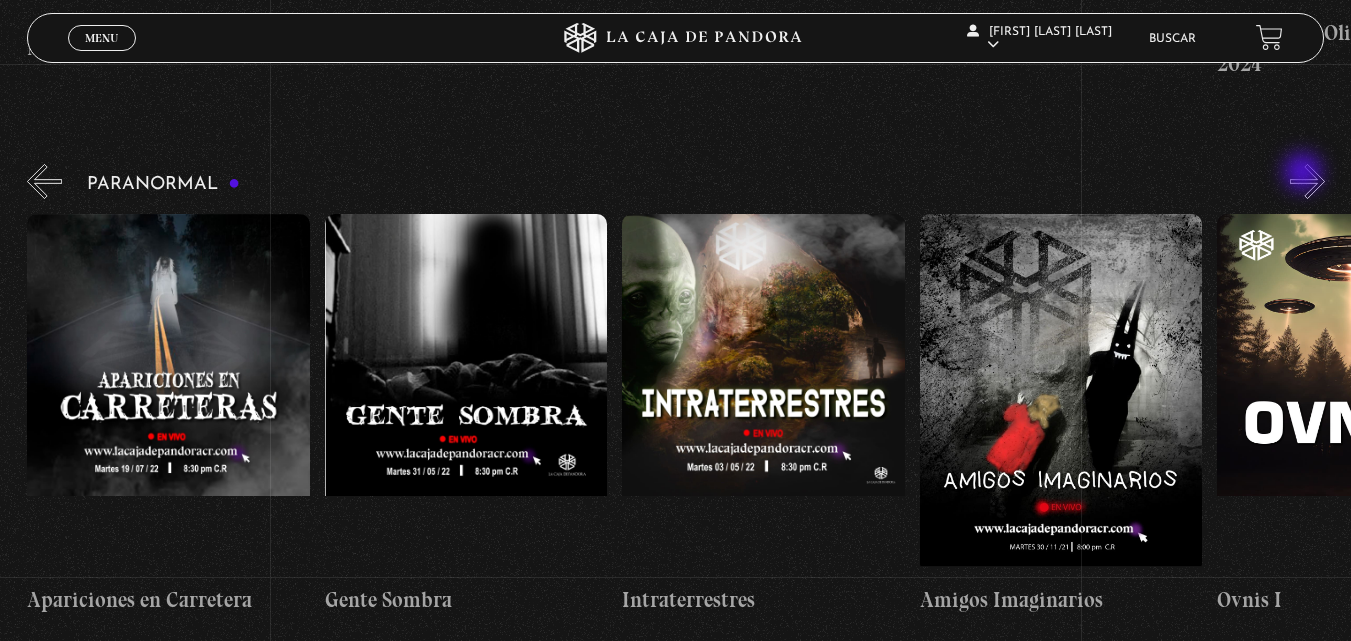 click on "»" at bounding box center (1307, 181) 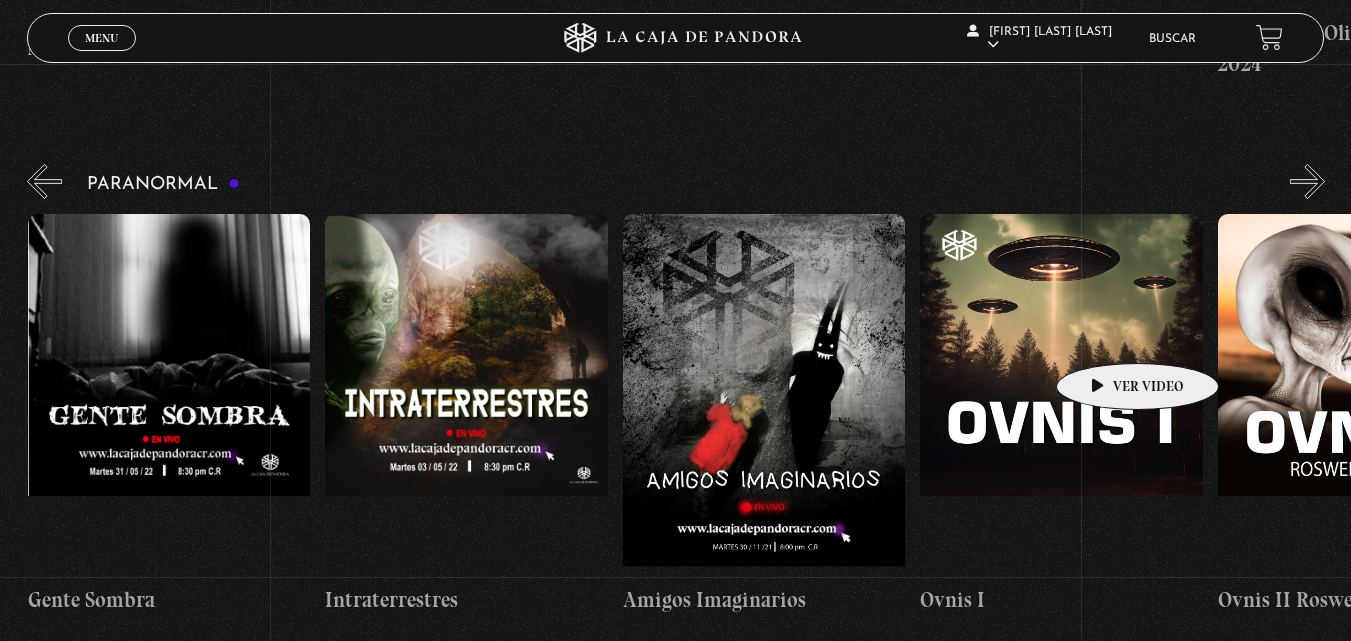 scroll, scrollTop: 0, scrollLeft: 893, axis: horizontal 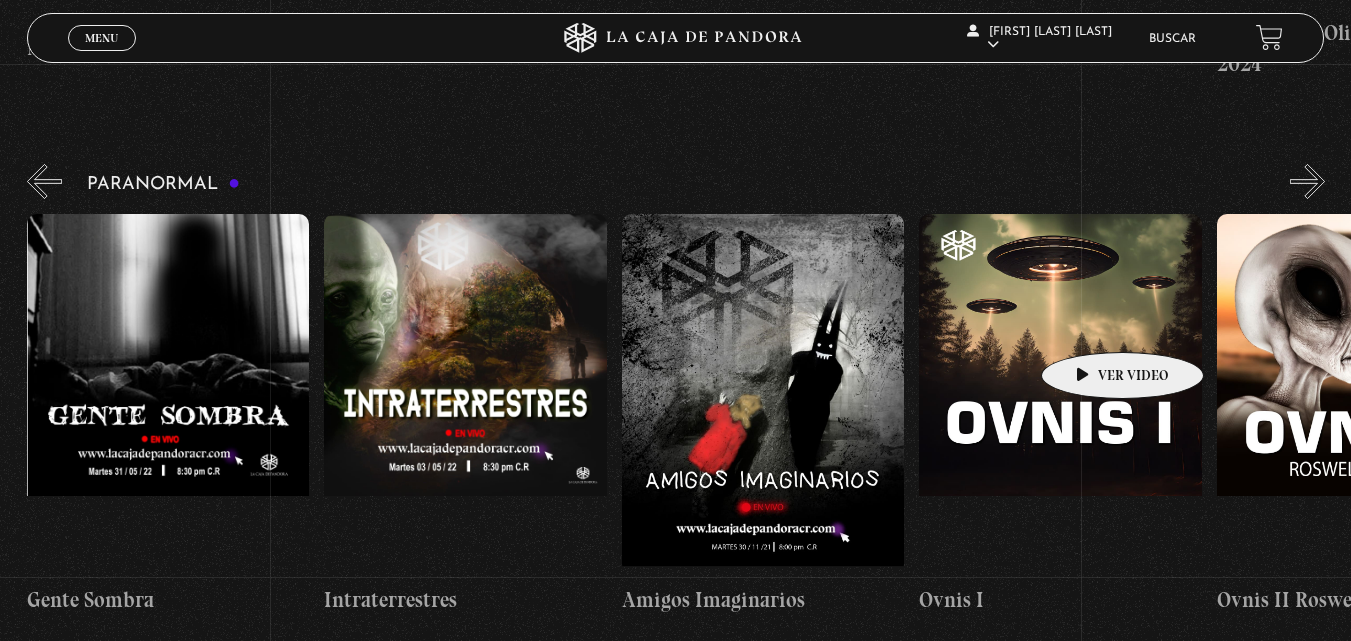 click at bounding box center (1060, 394) 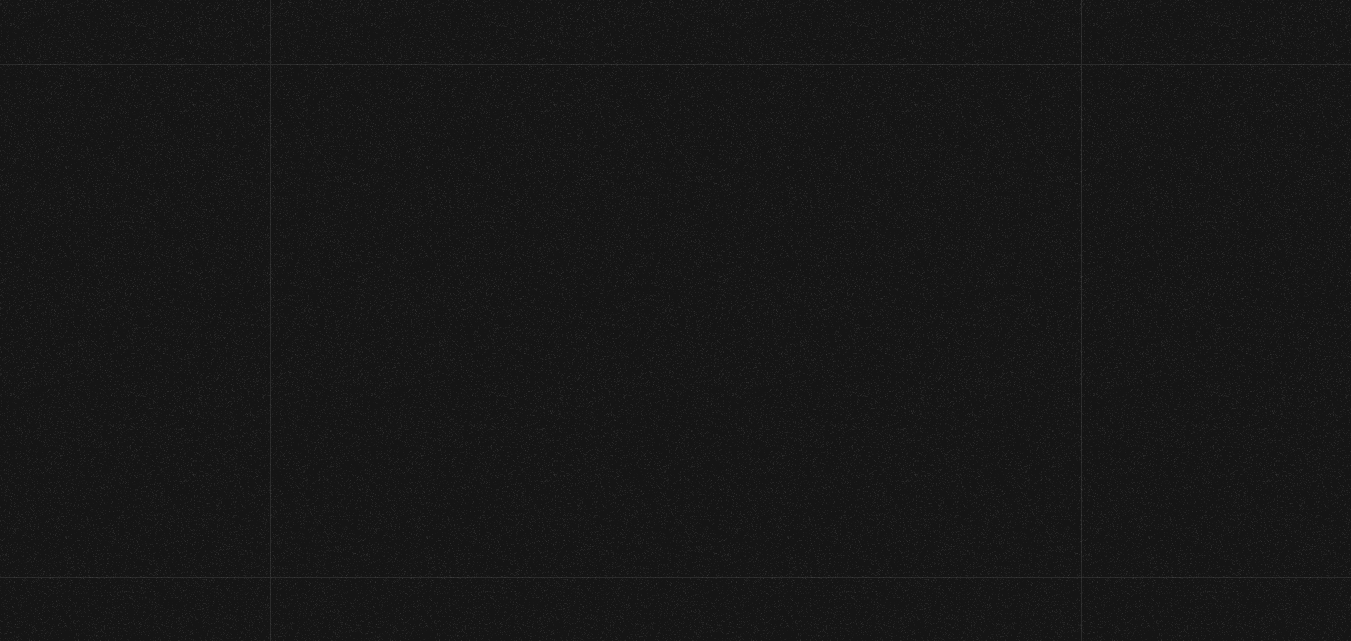 scroll, scrollTop: 0, scrollLeft: 0, axis: both 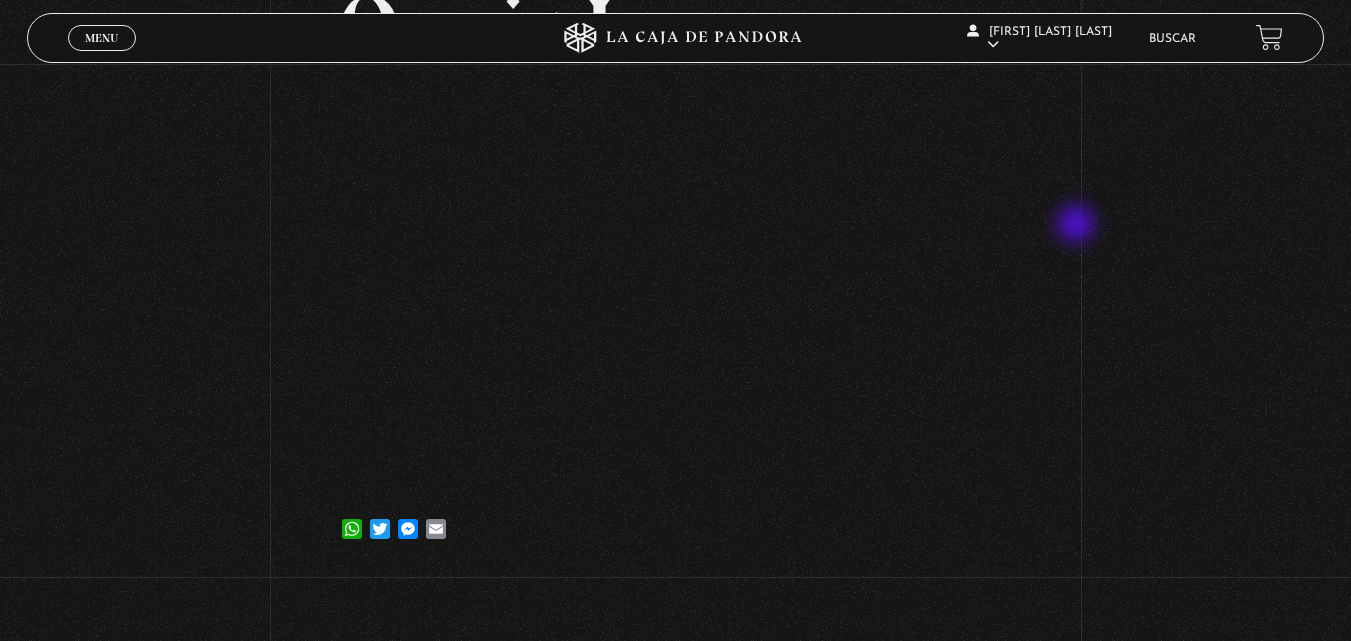 click on "Volver
9 octubre, 2021
Ovnis I
WhatsApp Twitter Messenger Email" at bounding box center (675, 226) 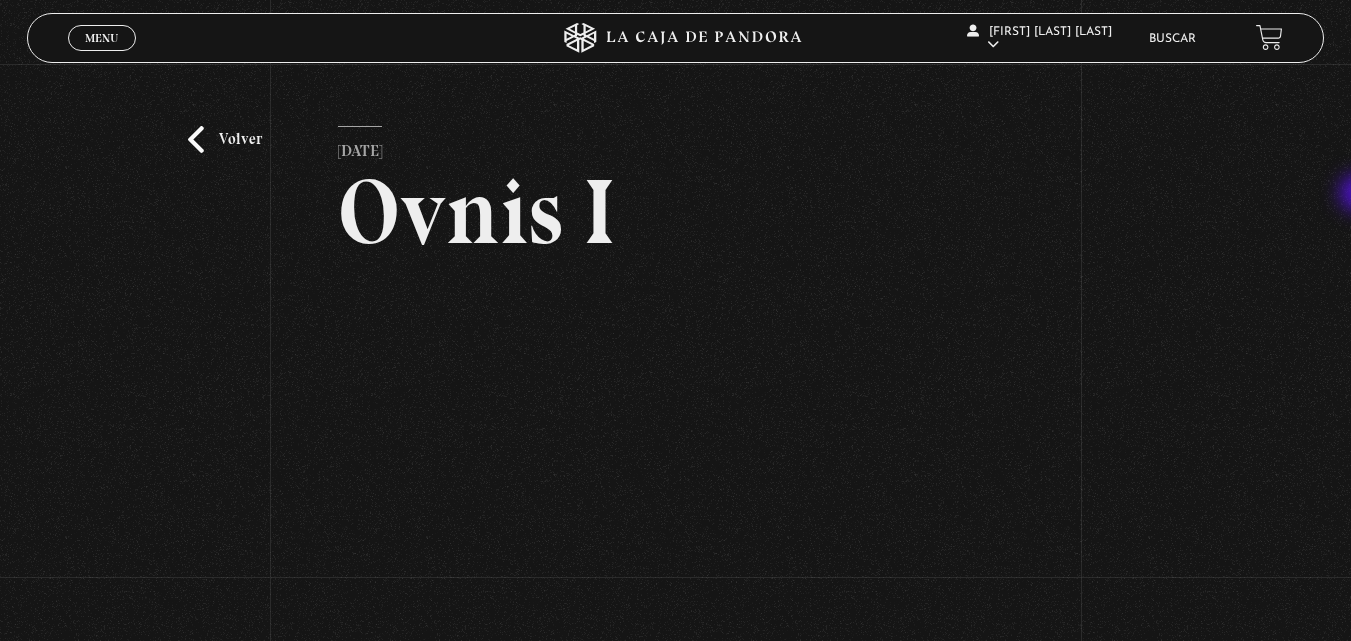 scroll, scrollTop: 0, scrollLeft: 0, axis: both 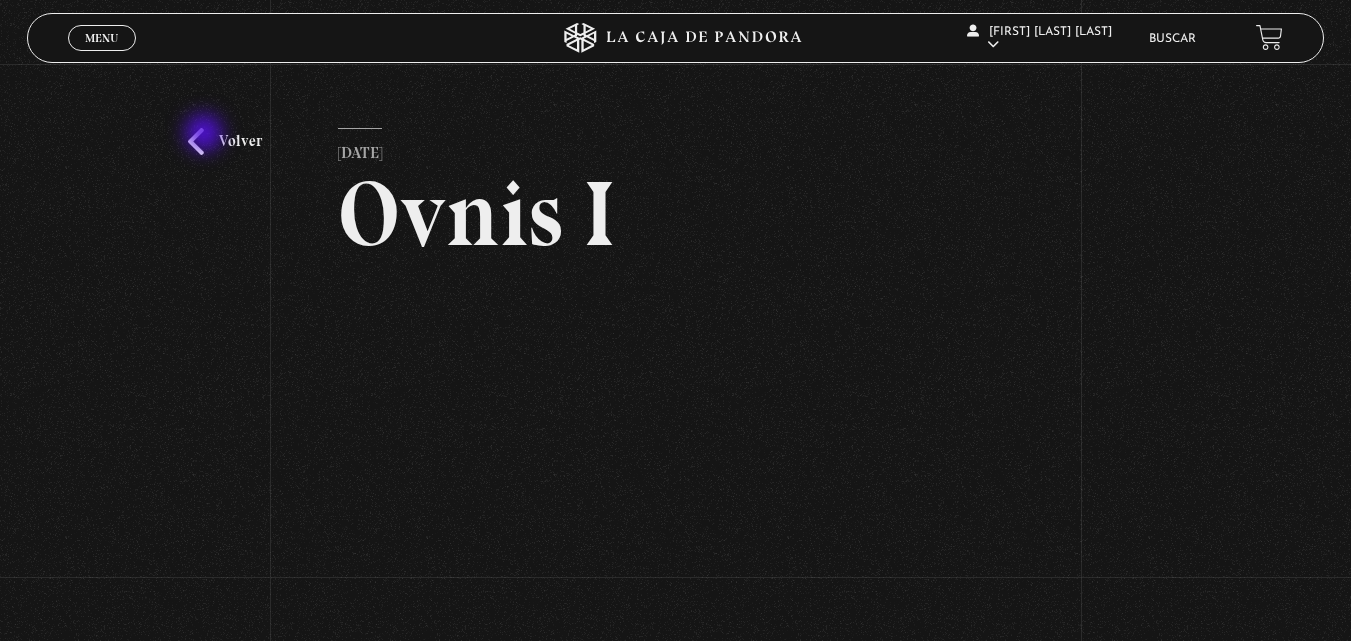 click on "Volver" at bounding box center [225, 141] 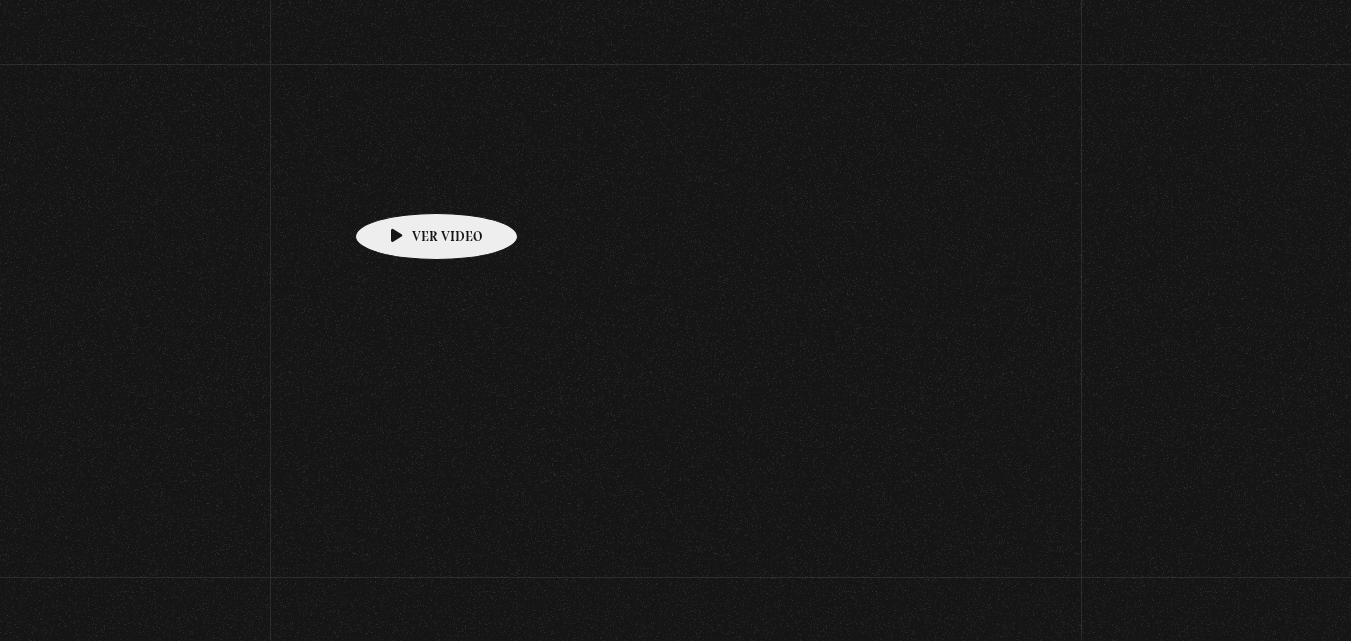 scroll, scrollTop: 827, scrollLeft: 0, axis: vertical 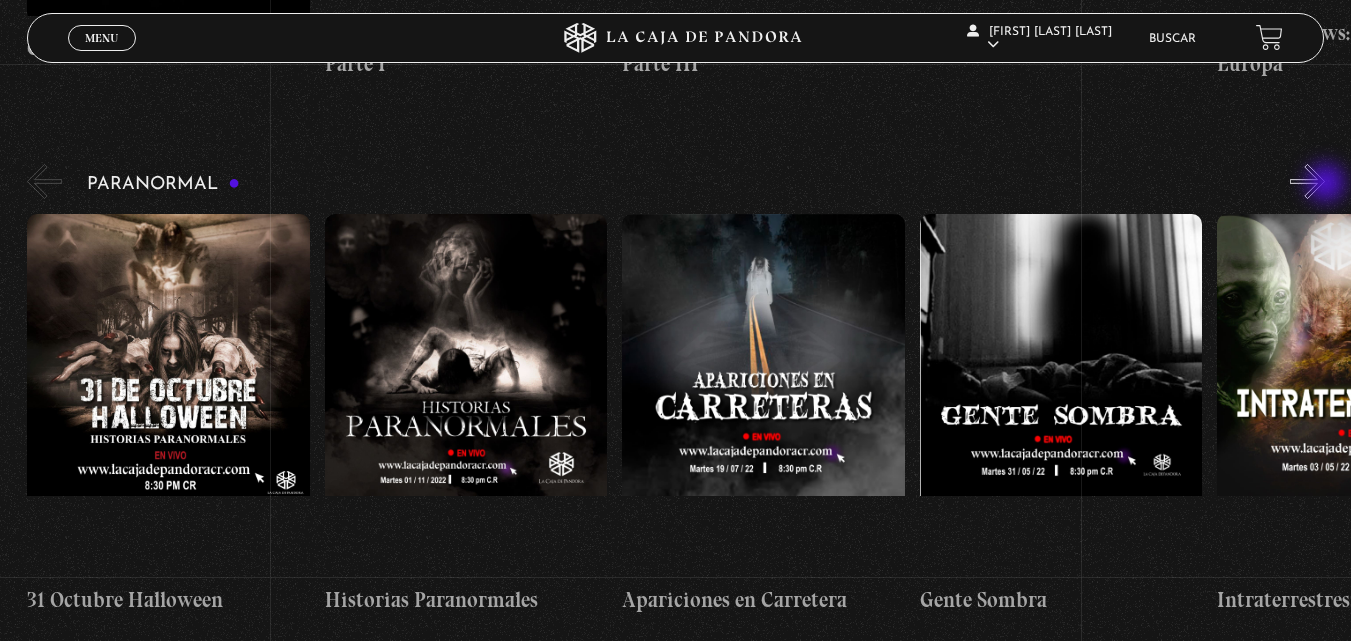 click on "»" at bounding box center (1307, 181) 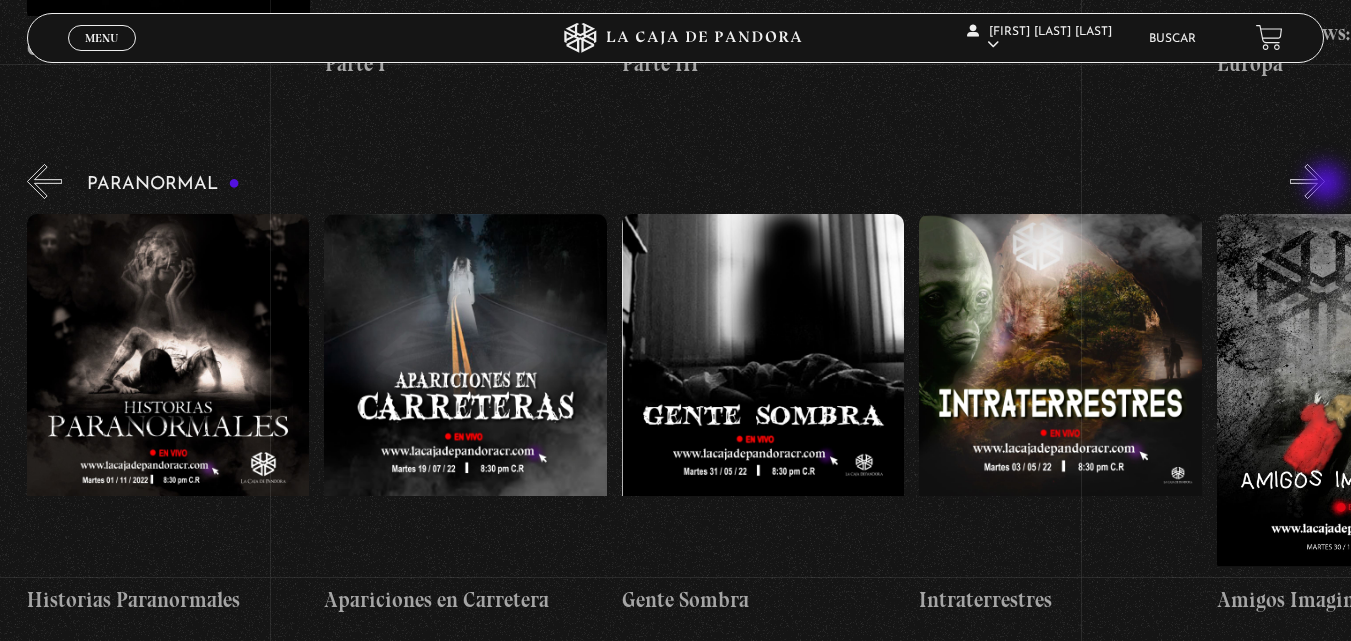 click on "»" at bounding box center [1307, 181] 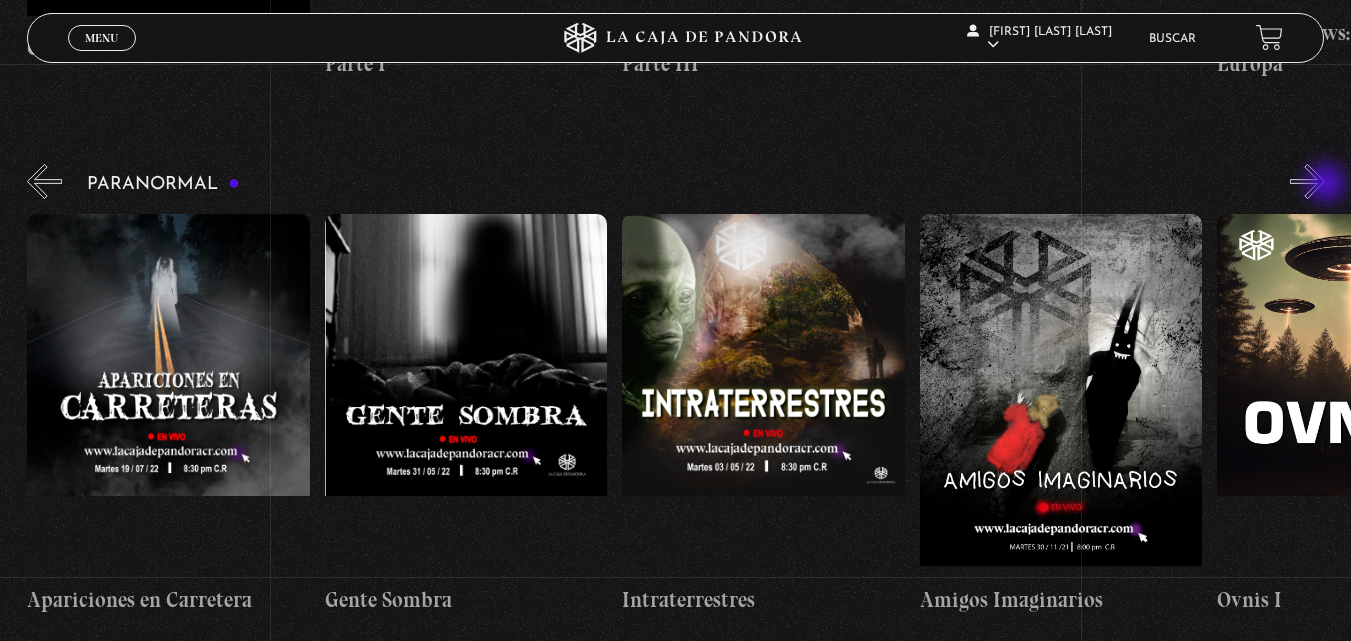 click on "»" at bounding box center (1307, 181) 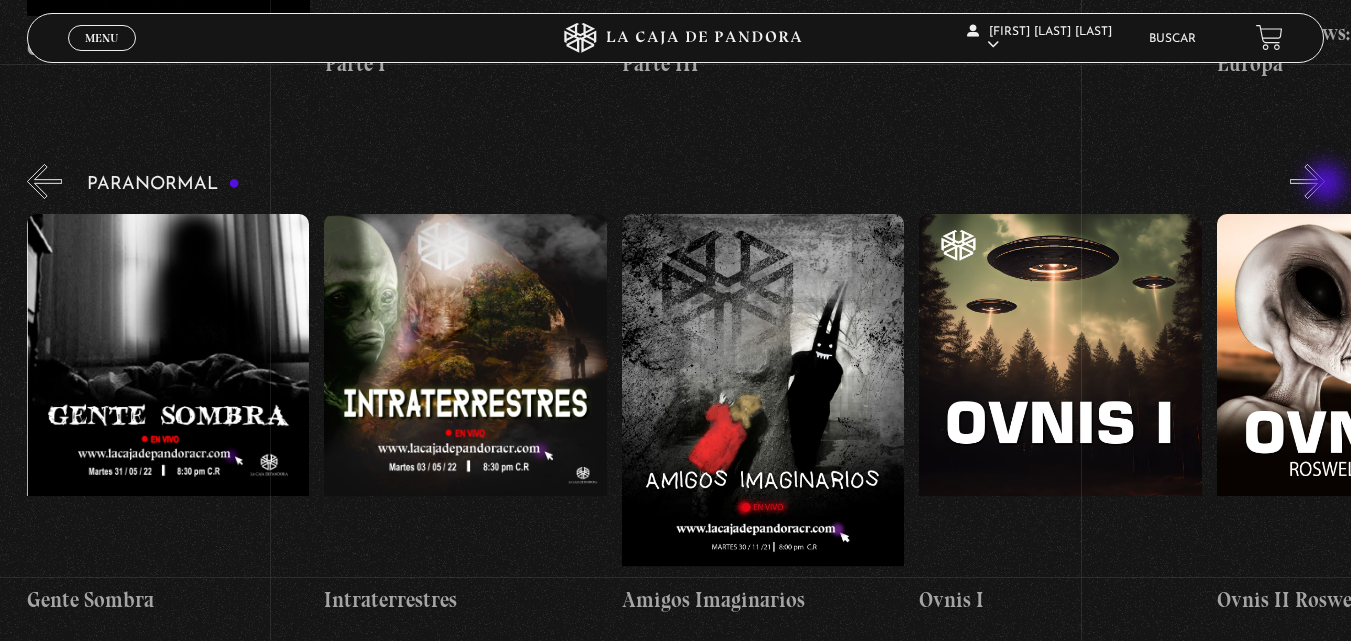 click on "»" at bounding box center [1307, 181] 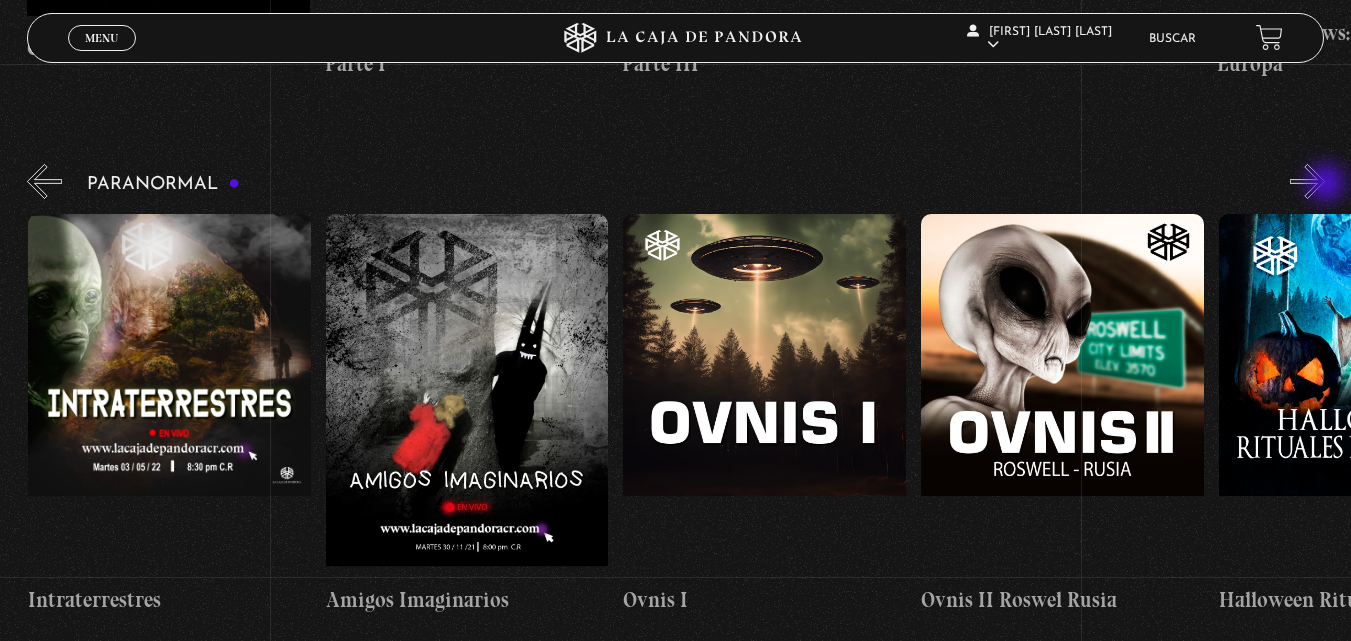 scroll, scrollTop: 0, scrollLeft: 1190, axis: horizontal 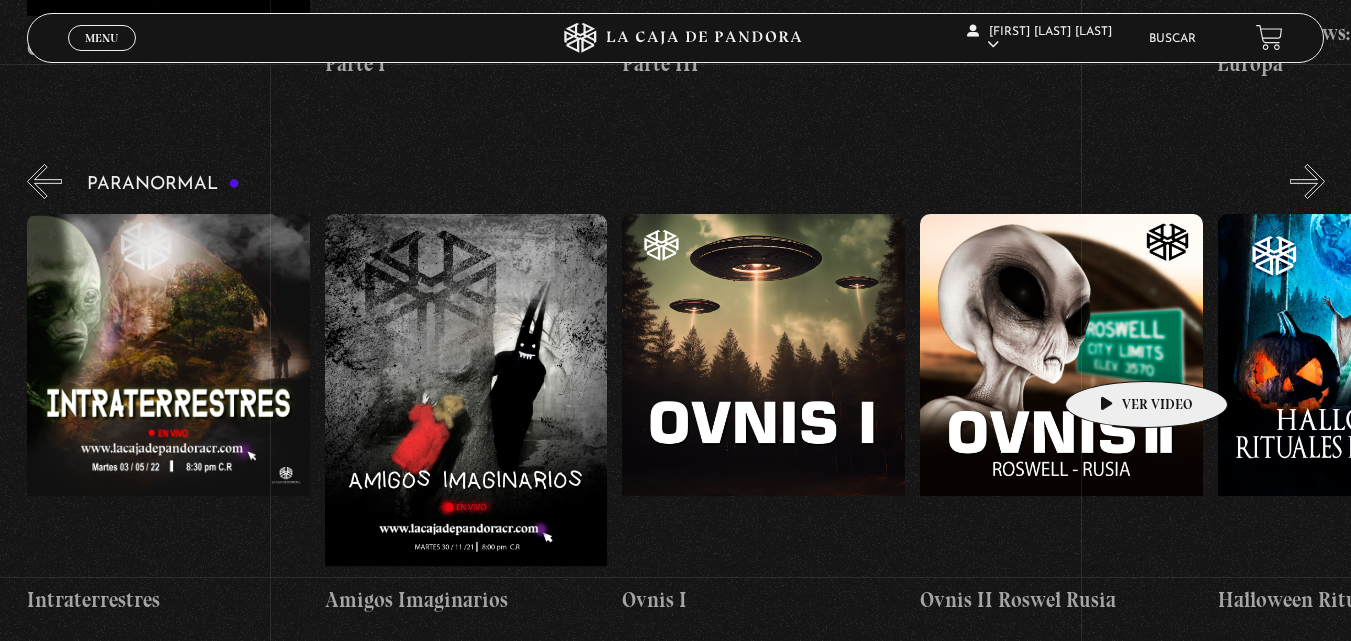 click at bounding box center (1061, 394) 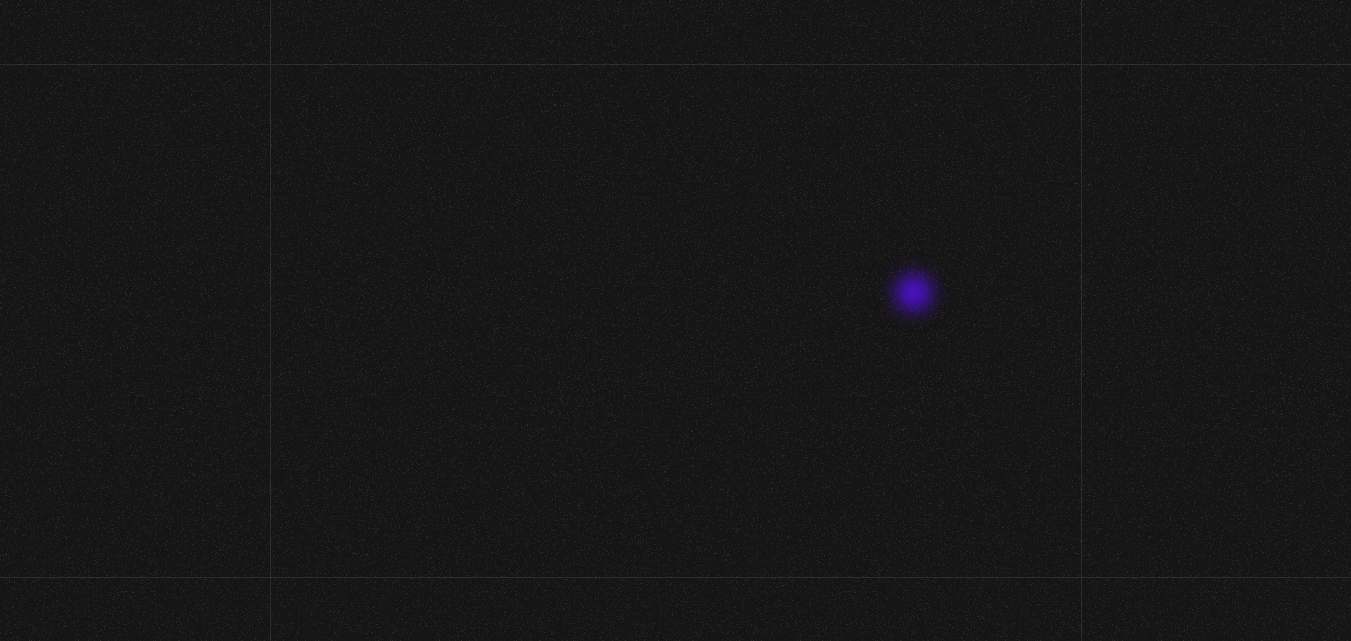 scroll, scrollTop: 0, scrollLeft: 0, axis: both 